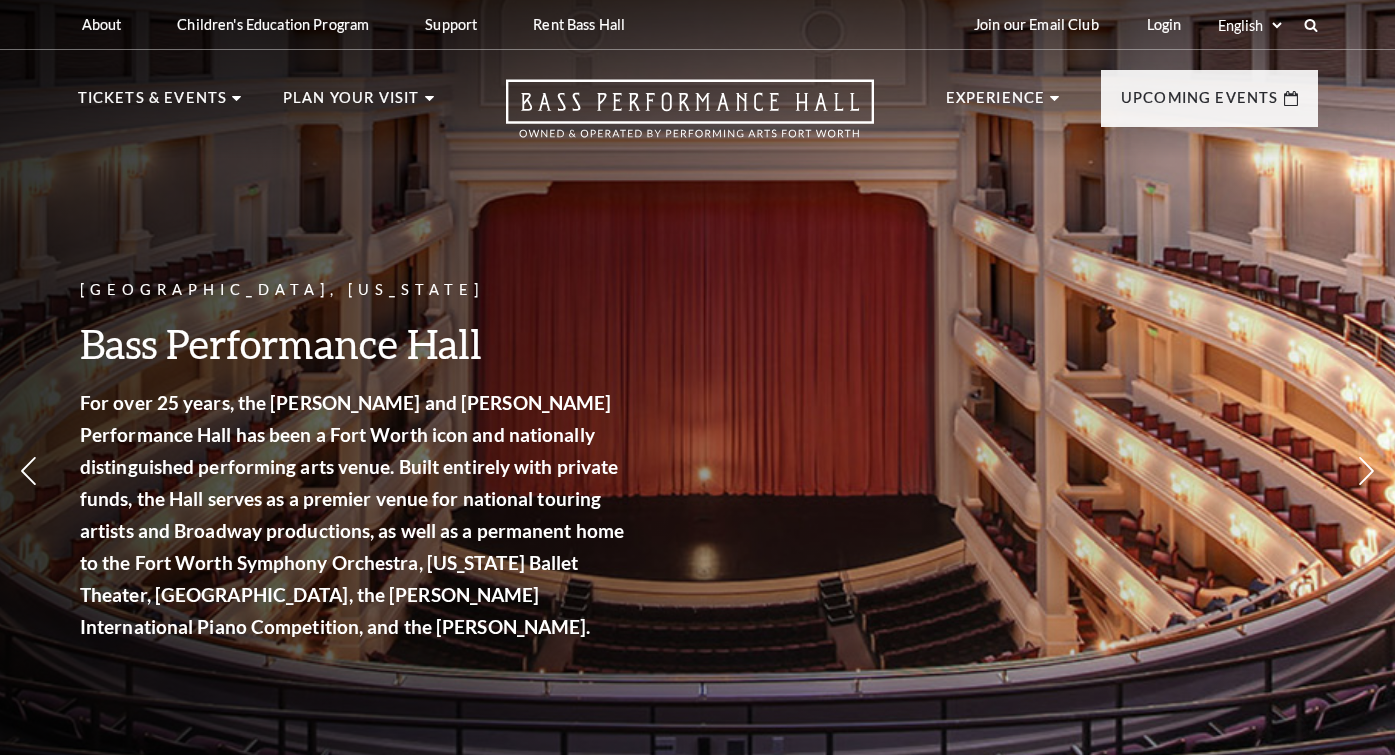 scroll, scrollTop: 0, scrollLeft: 0, axis: both 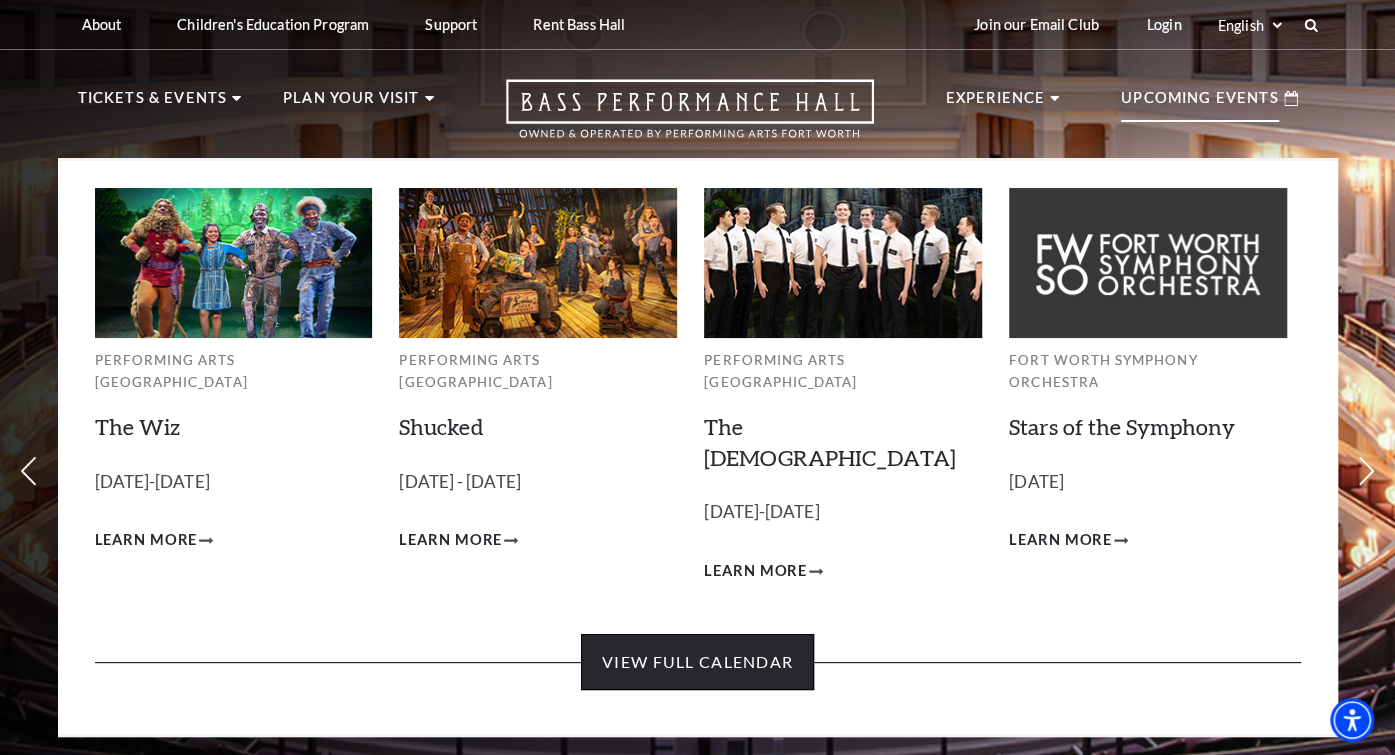 click on "View Full Calendar" at bounding box center (697, 662) 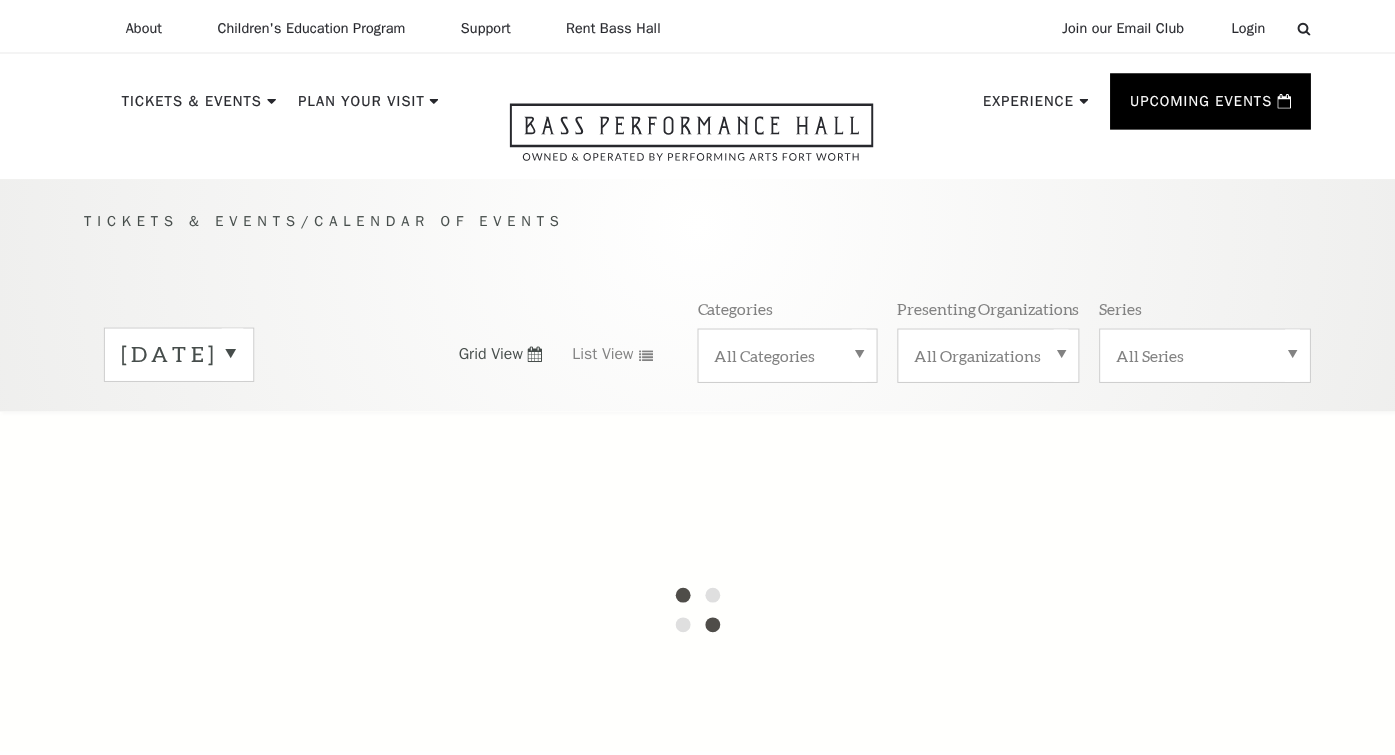scroll, scrollTop: 0, scrollLeft: 0, axis: both 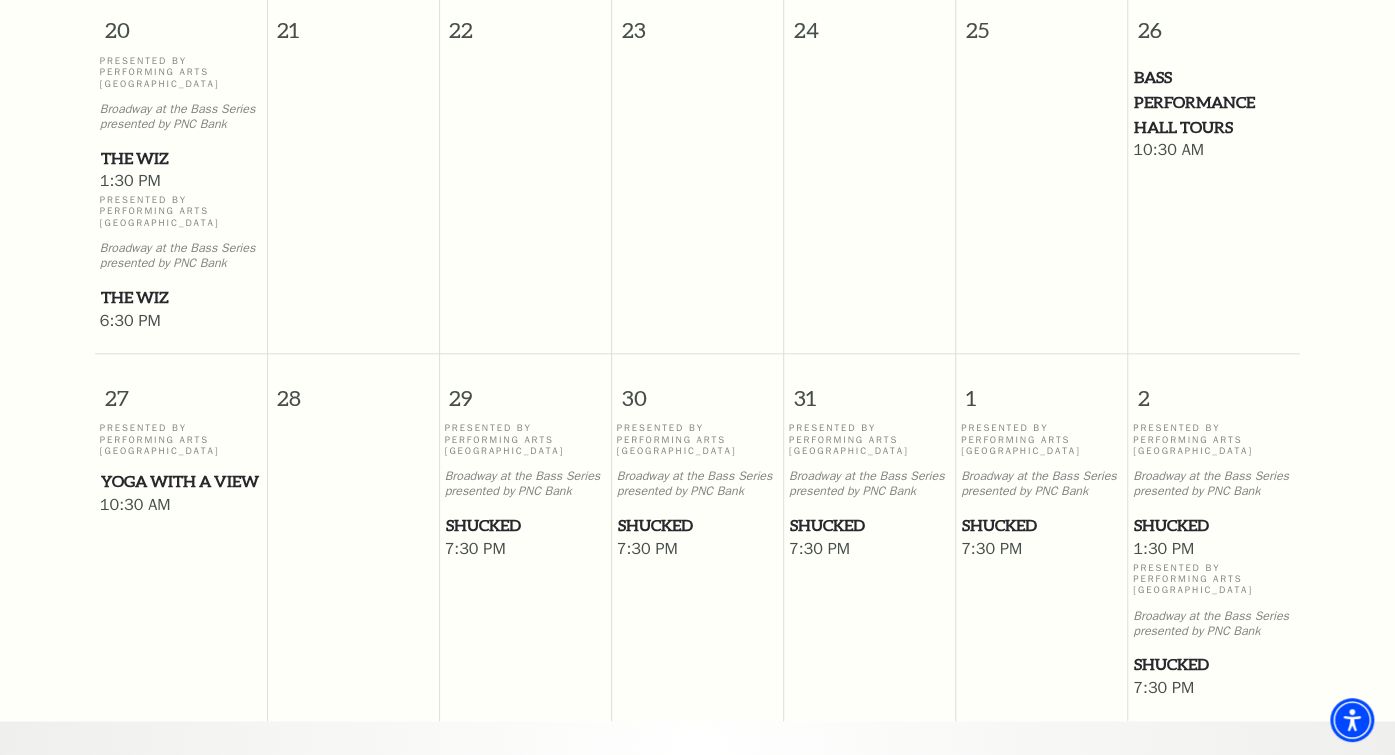 click on "Yoga with a View" at bounding box center [181, 481] 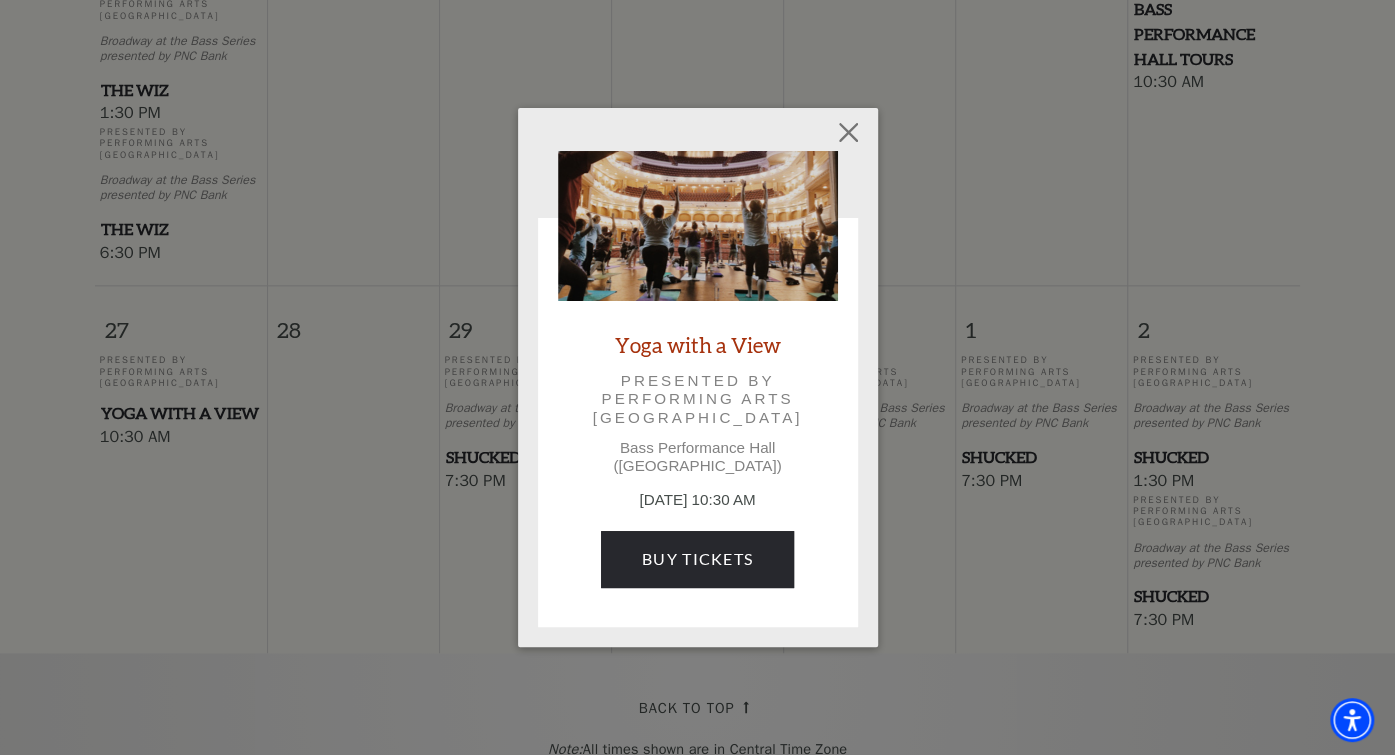 scroll, scrollTop: 1194, scrollLeft: 0, axis: vertical 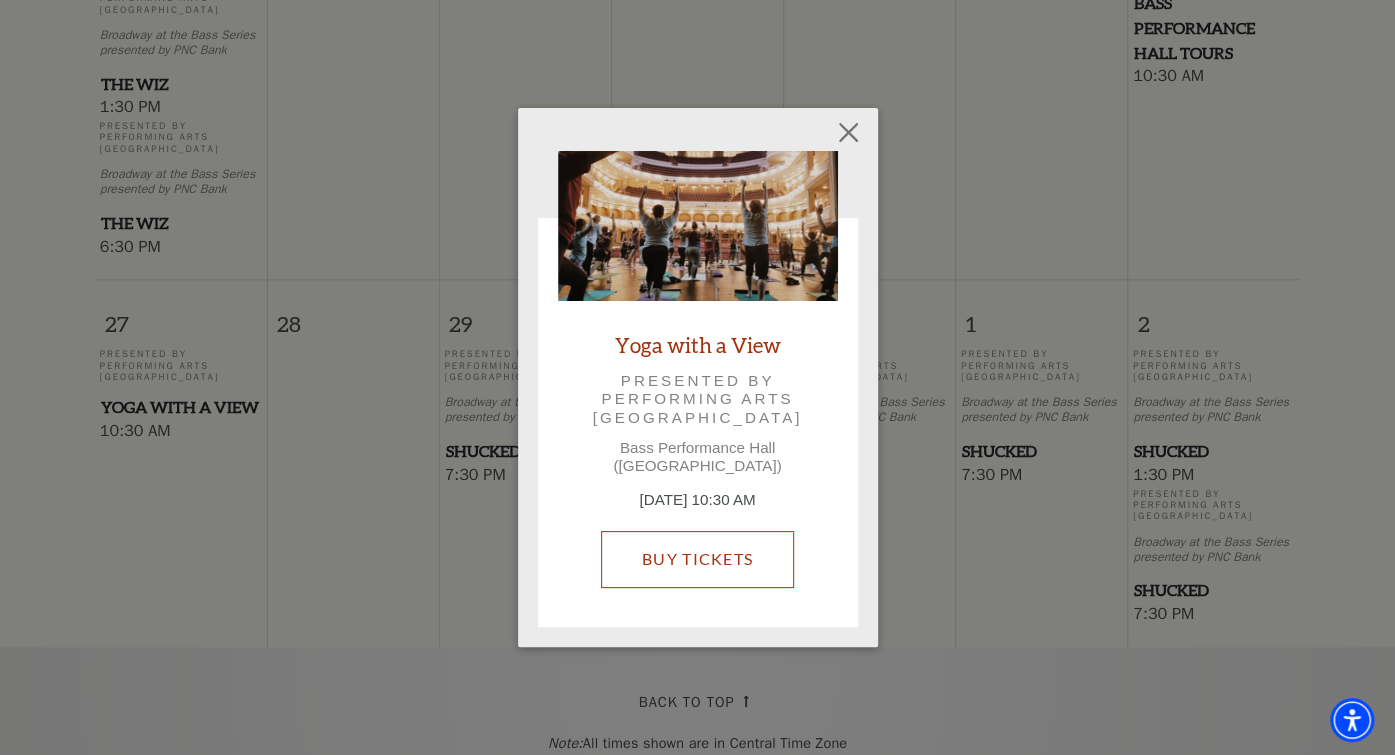 click on "Buy Tickets" at bounding box center (697, 559) 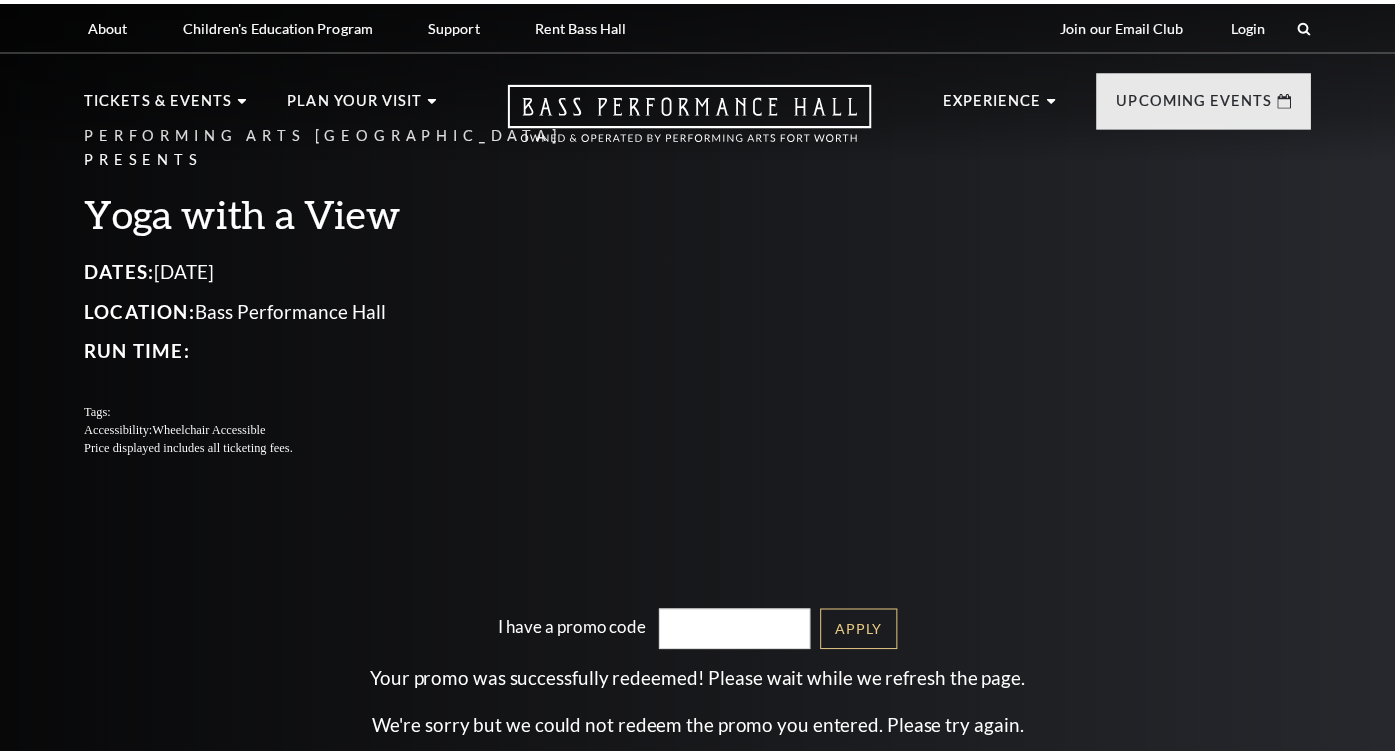 scroll, scrollTop: 0, scrollLeft: 0, axis: both 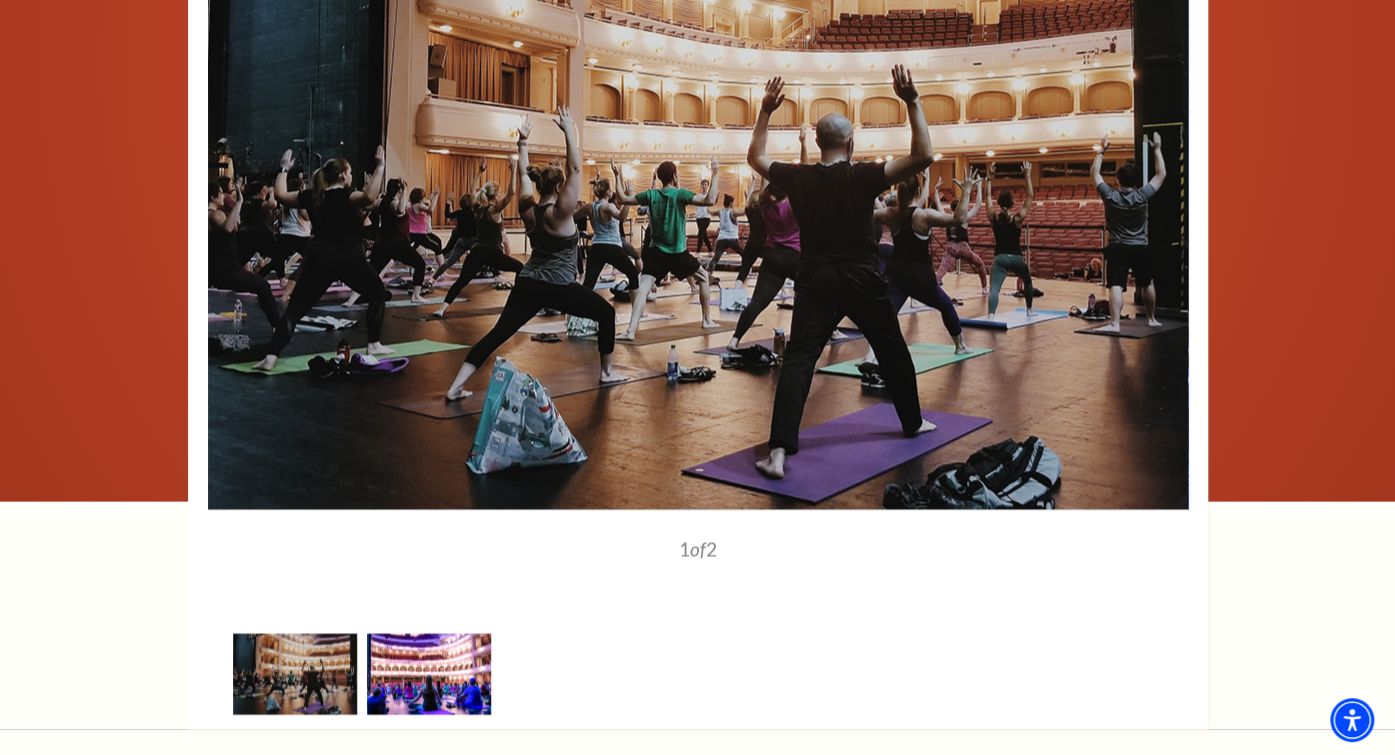 click at bounding box center (429, 674) 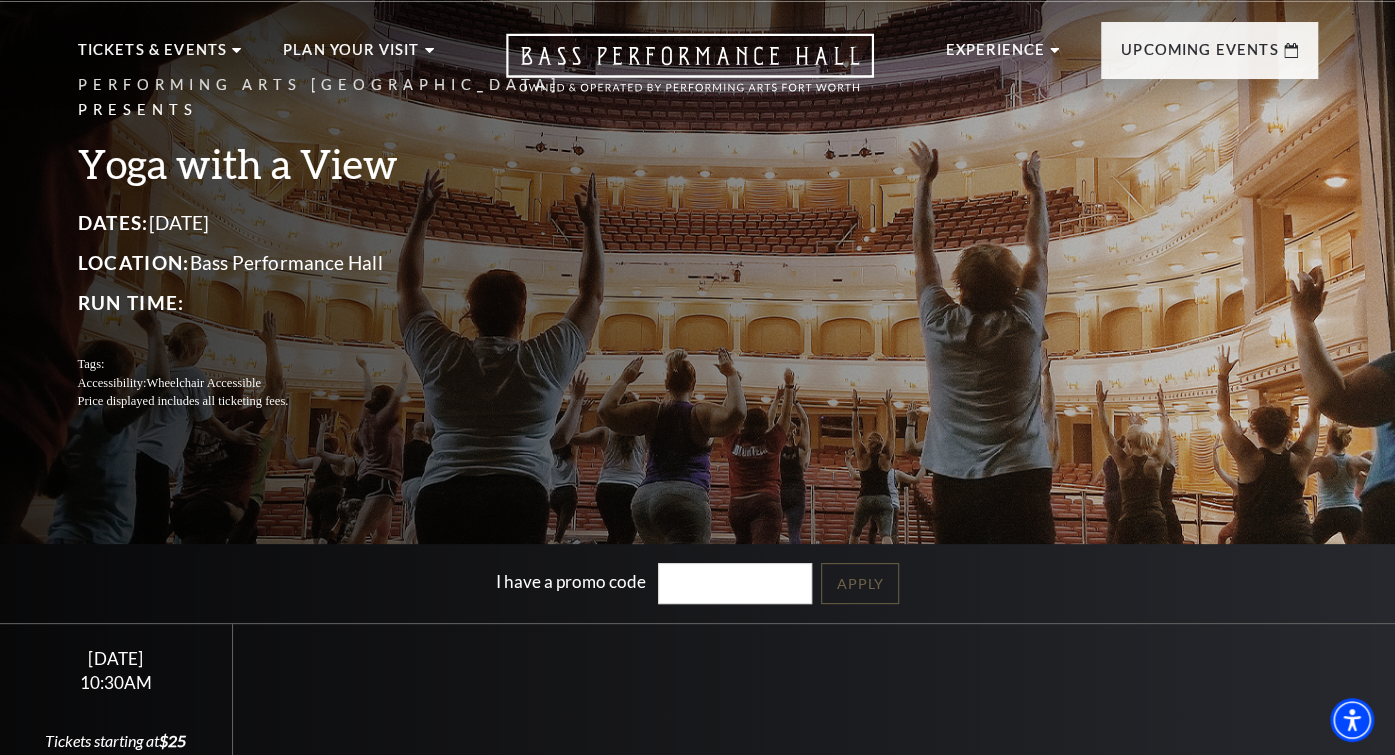 scroll, scrollTop: 0, scrollLeft: 0, axis: both 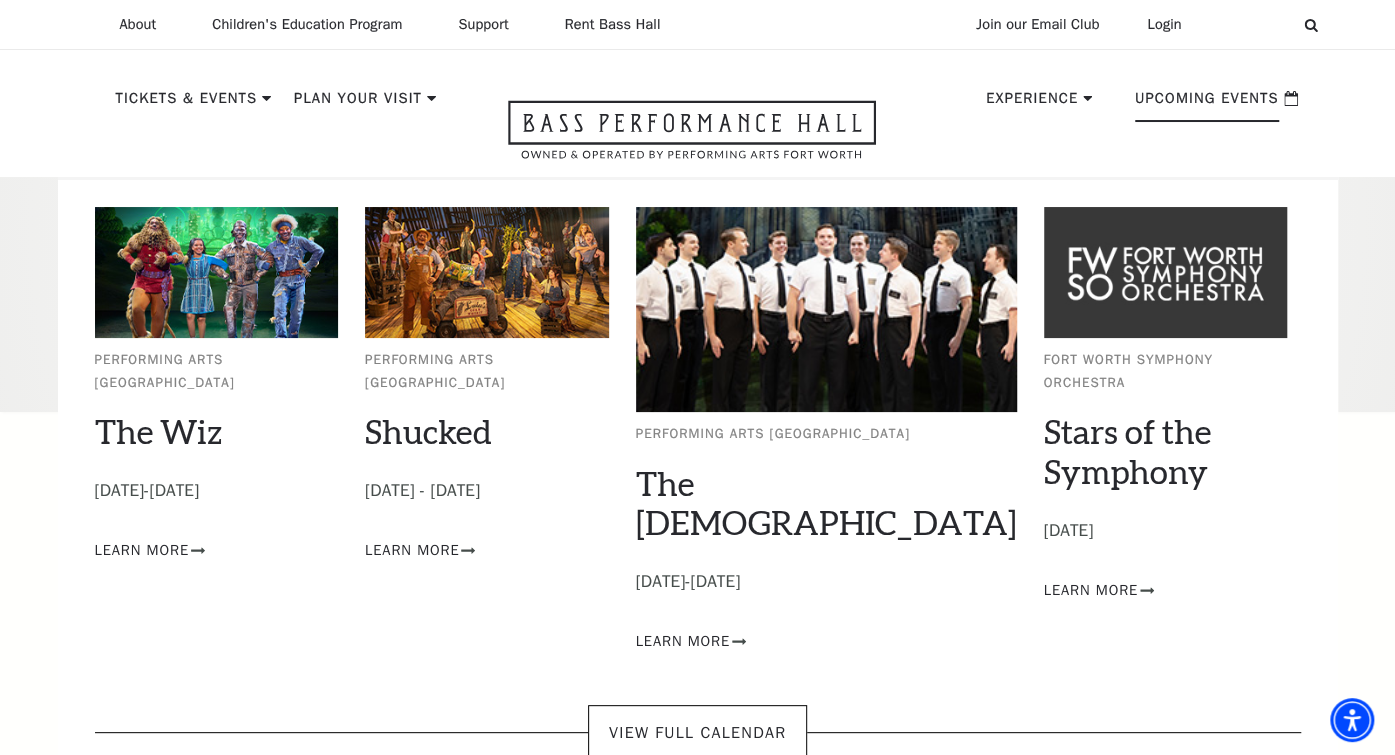 click on "Upcoming Events" at bounding box center (1207, 104) 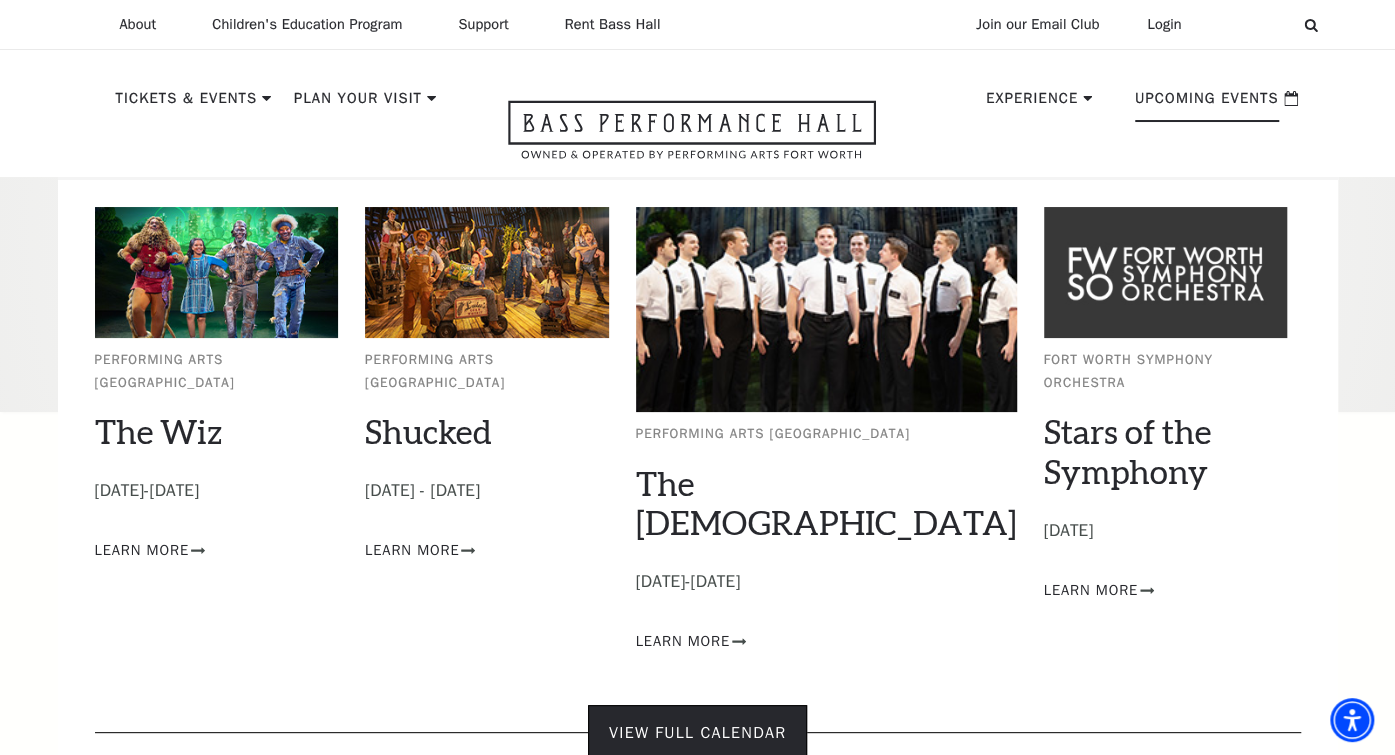 click on "View Full Calendar" at bounding box center [697, 733] 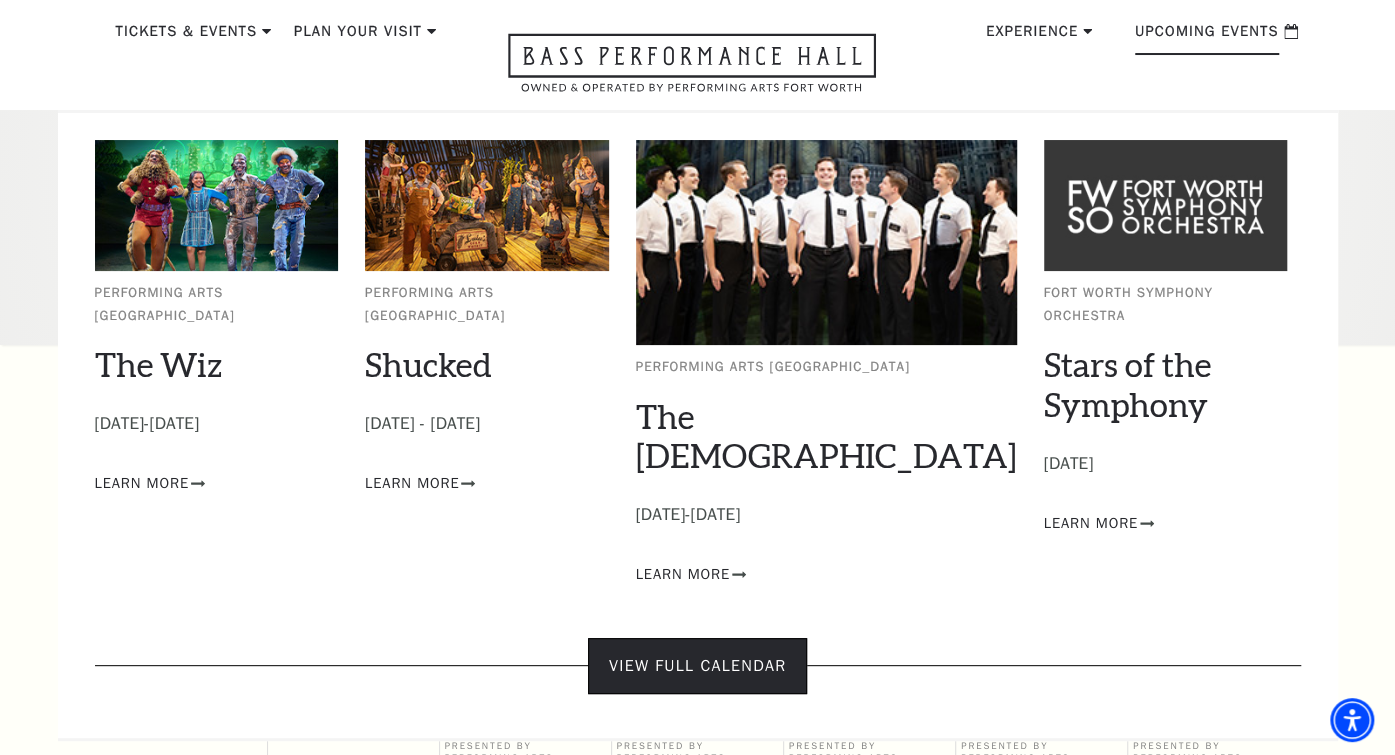 scroll, scrollTop: 170, scrollLeft: 0, axis: vertical 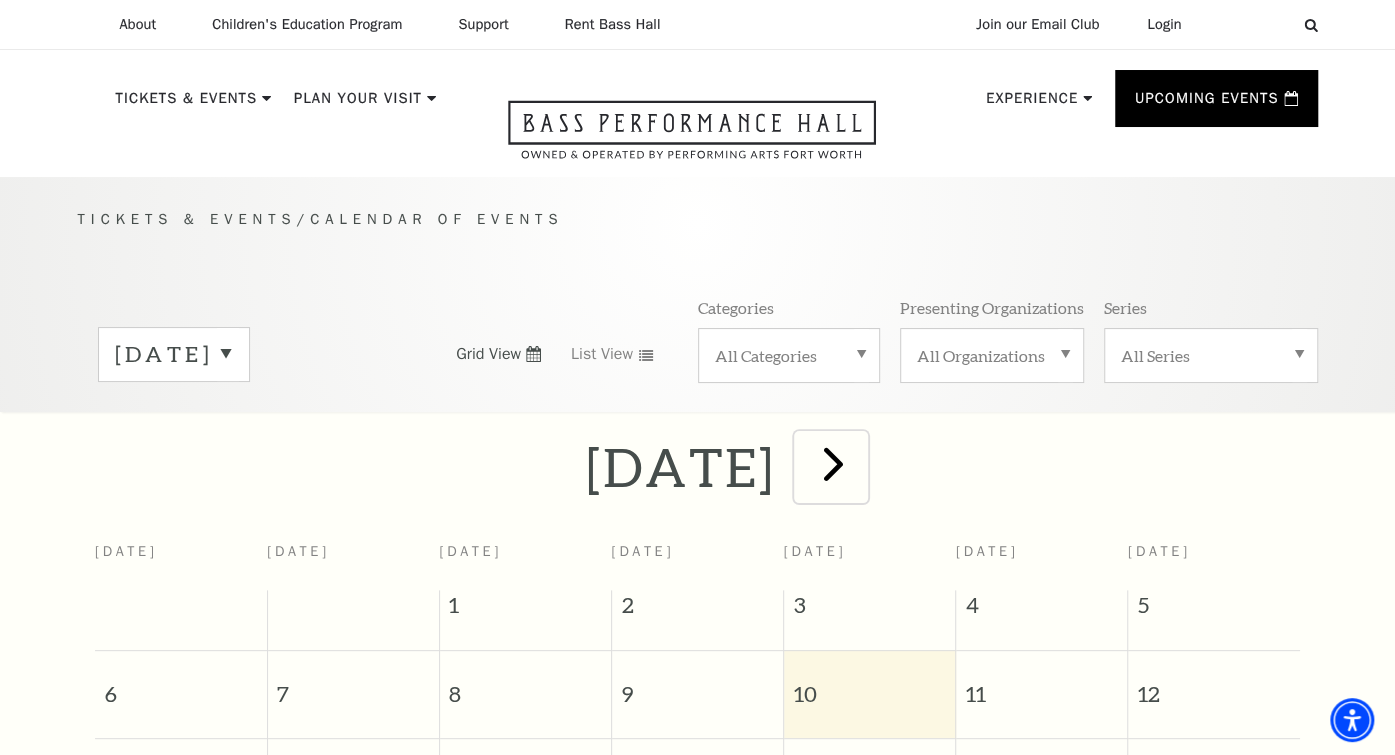 click at bounding box center (833, 463) 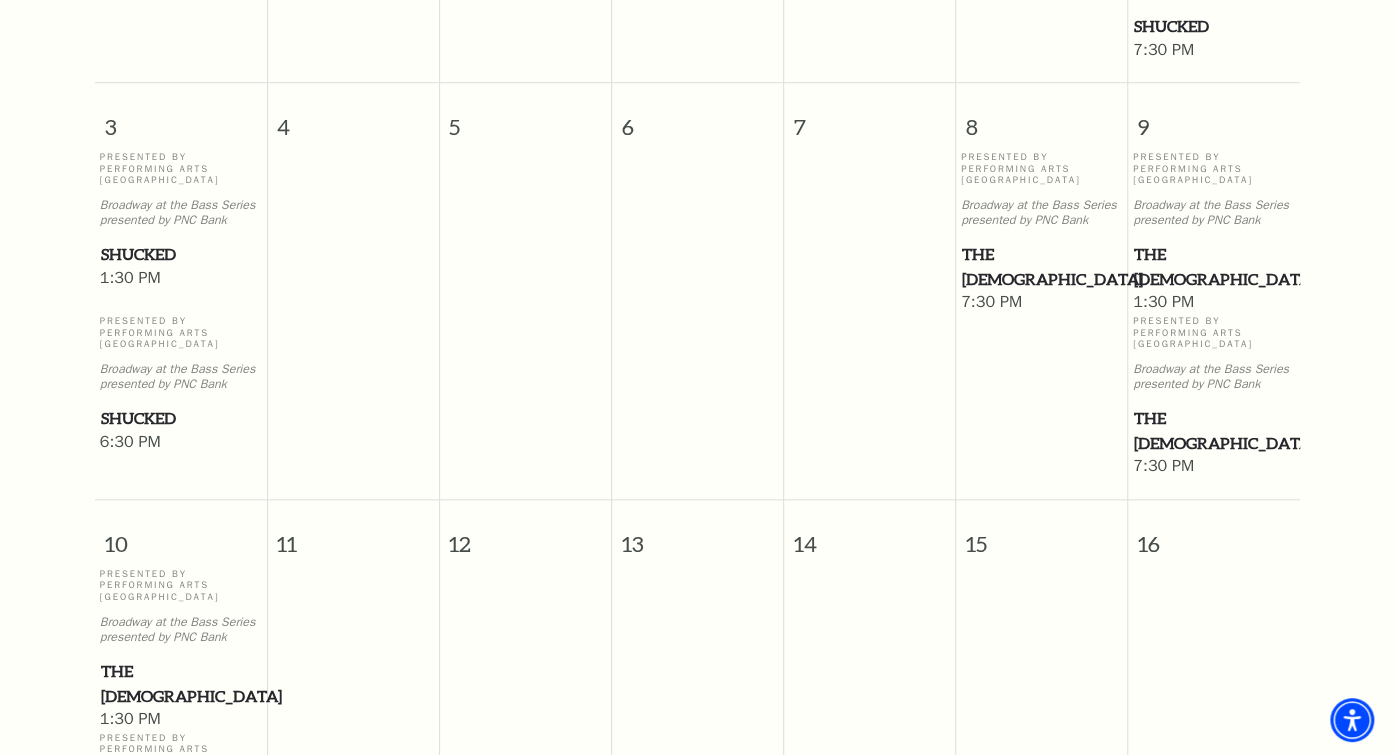 scroll, scrollTop: 362, scrollLeft: 0, axis: vertical 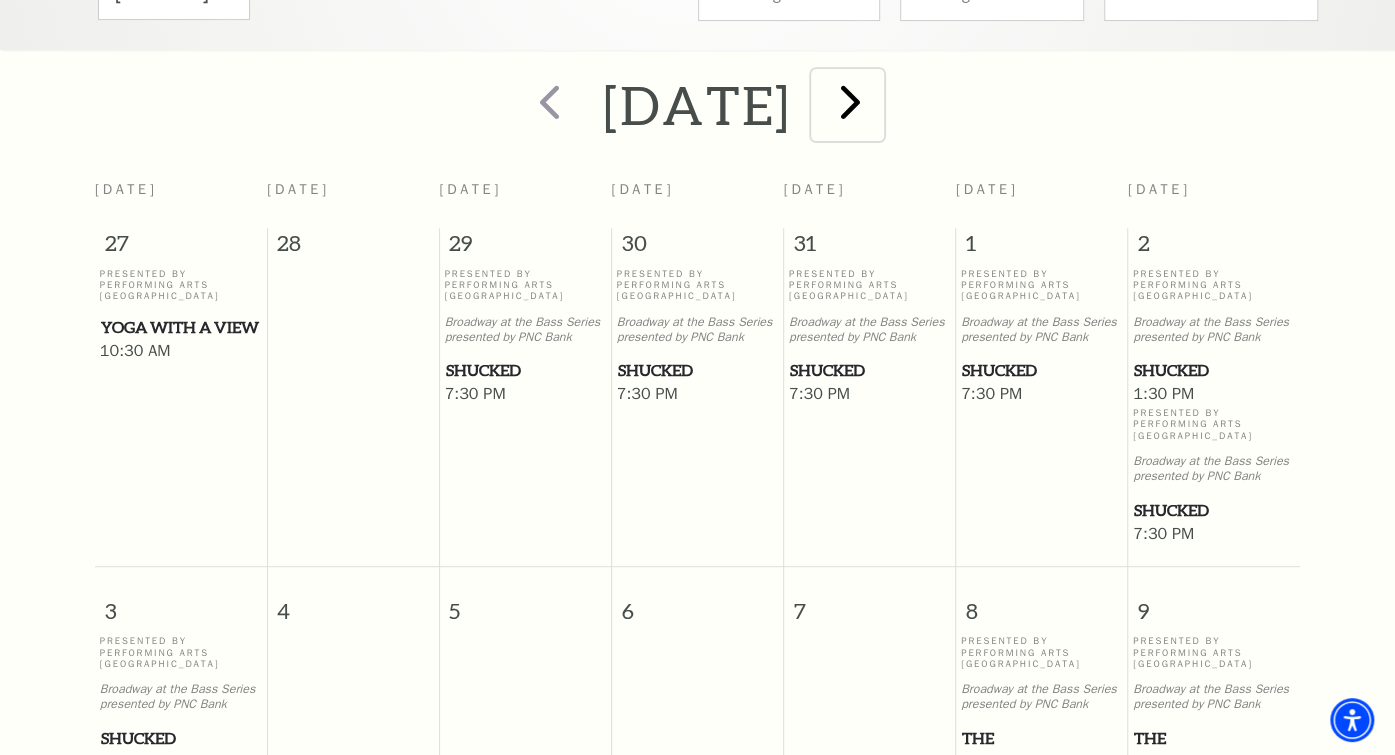 click at bounding box center [850, 101] 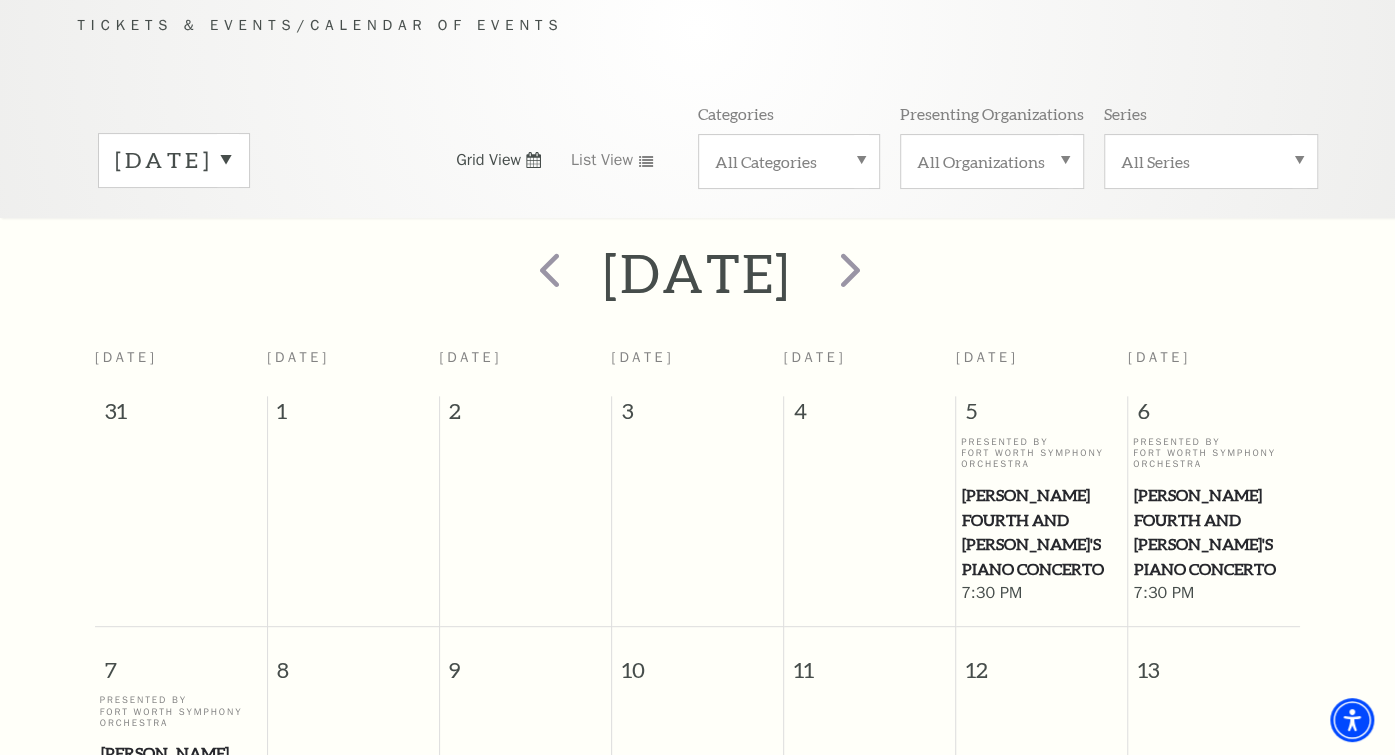 scroll, scrollTop: 192, scrollLeft: 0, axis: vertical 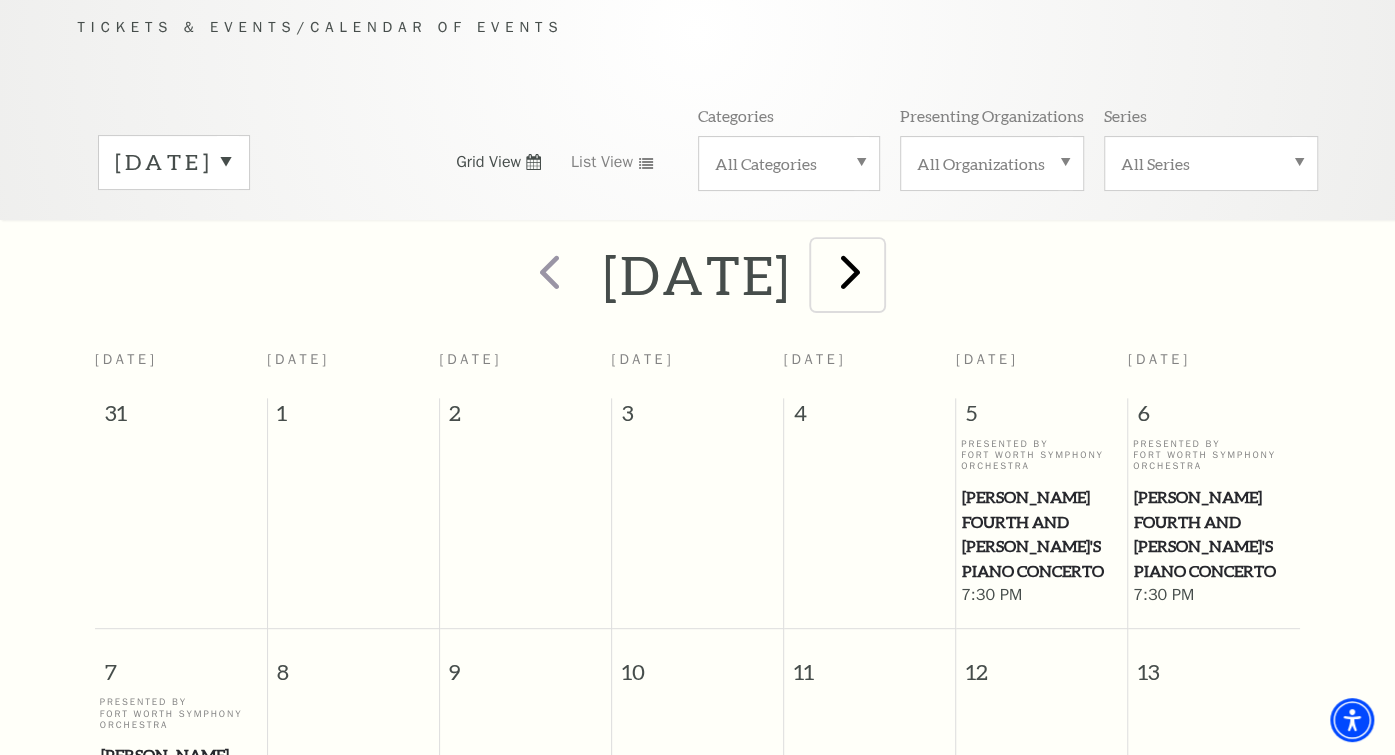 click at bounding box center [850, 271] 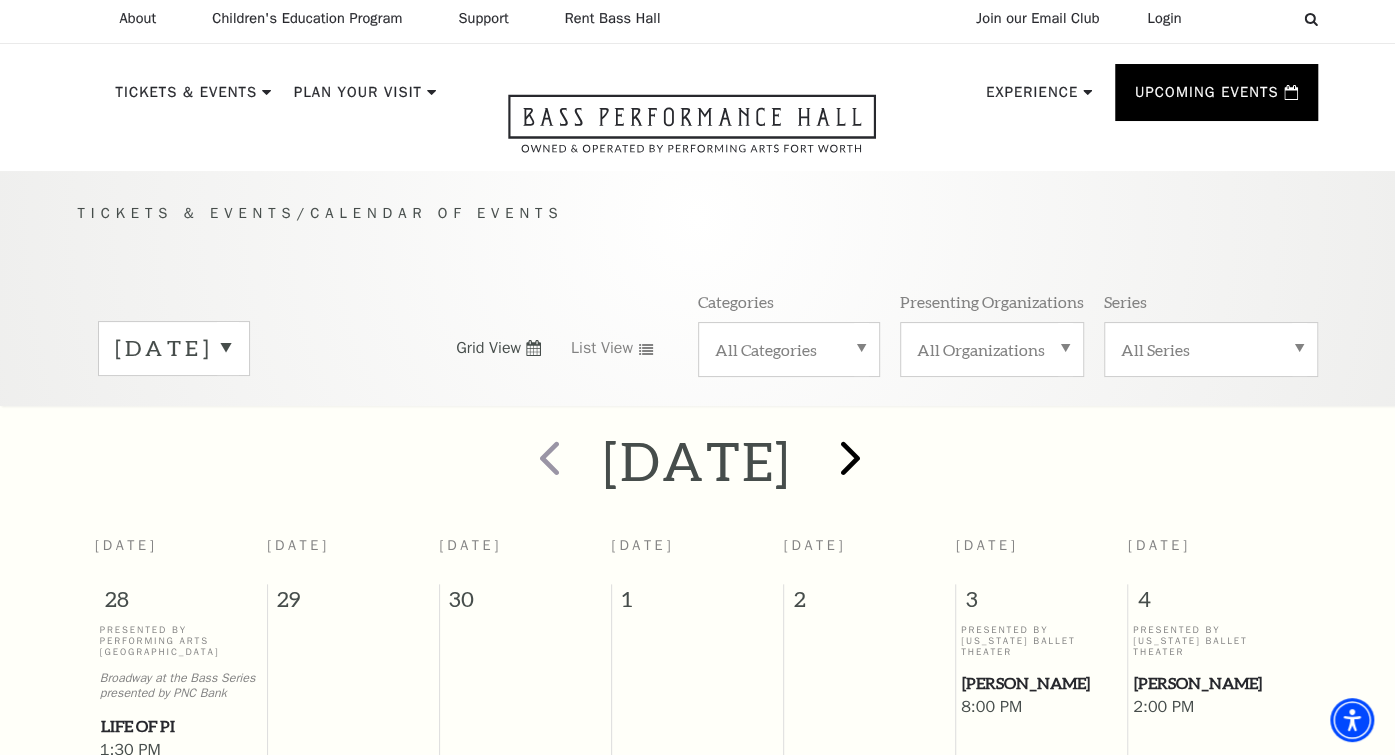 scroll, scrollTop: 0, scrollLeft: 0, axis: both 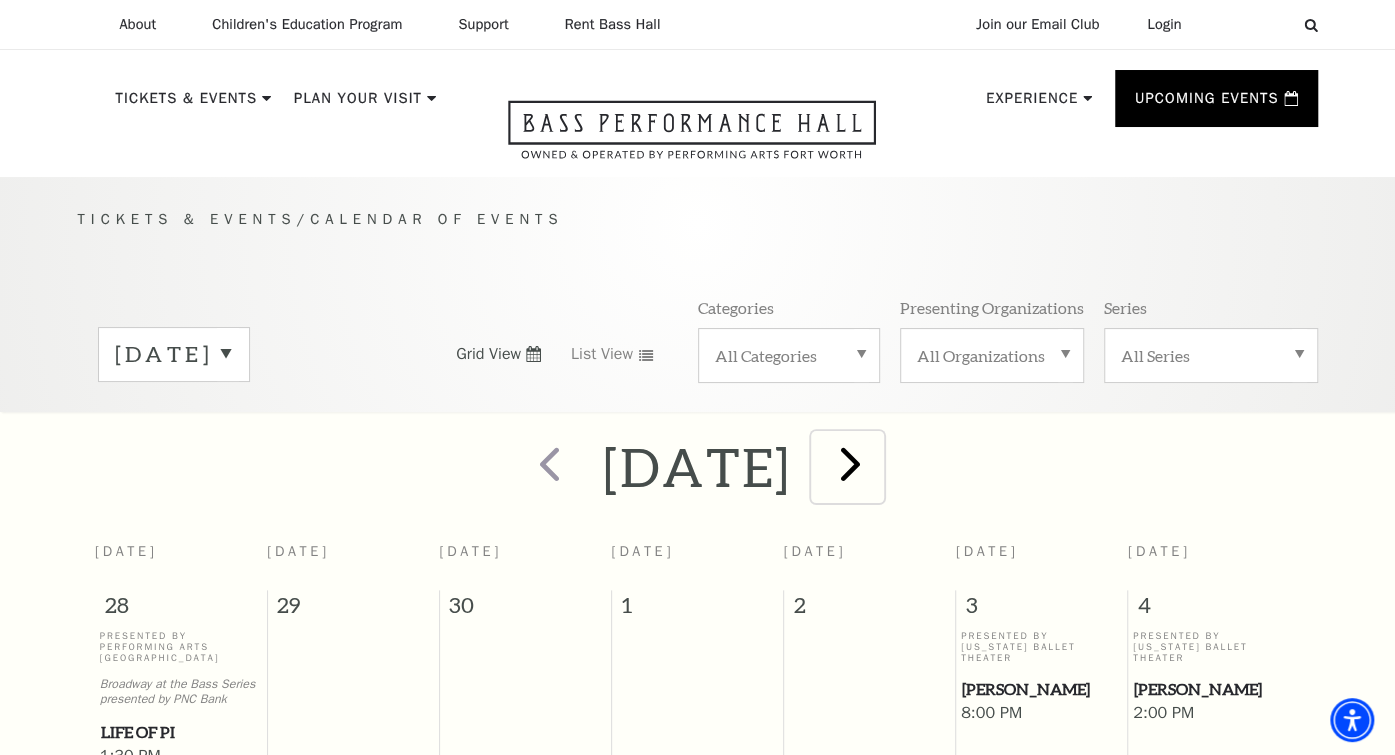 click at bounding box center (850, 463) 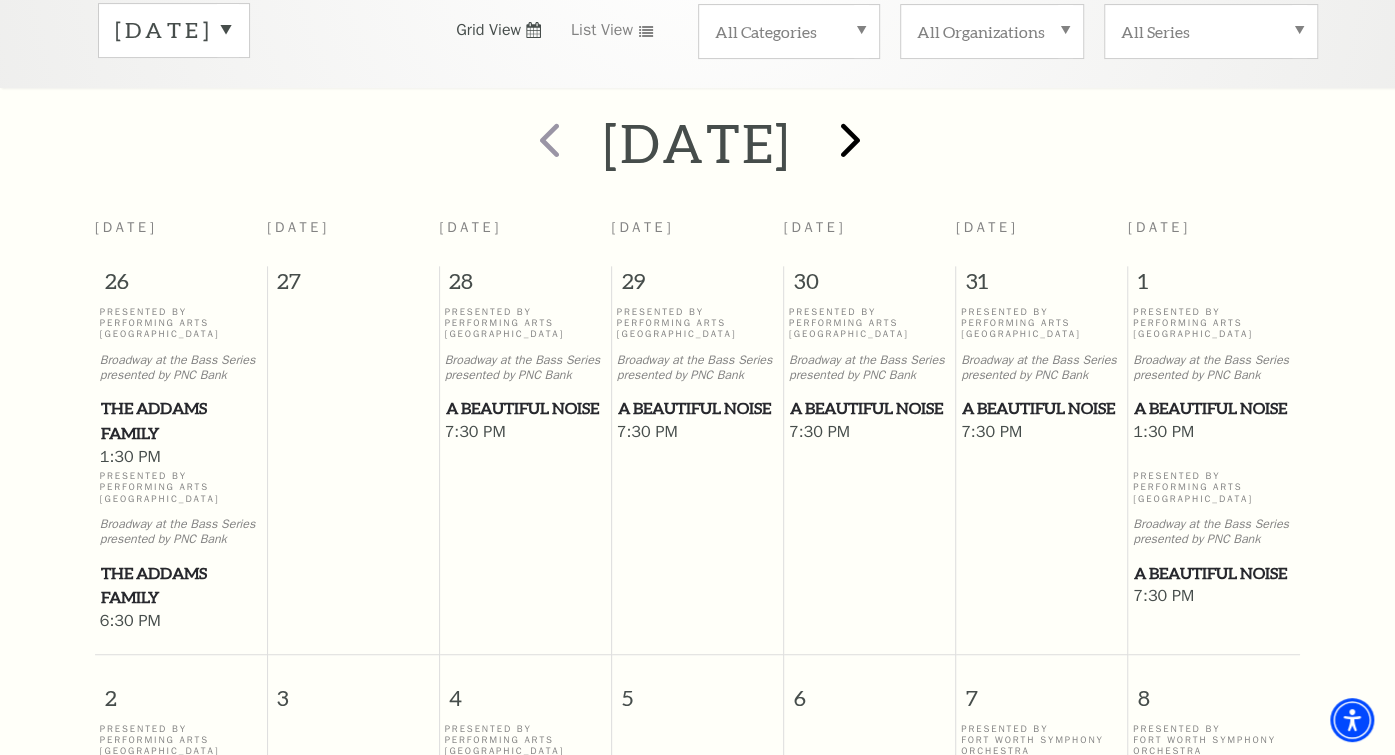 scroll, scrollTop: 322, scrollLeft: 0, axis: vertical 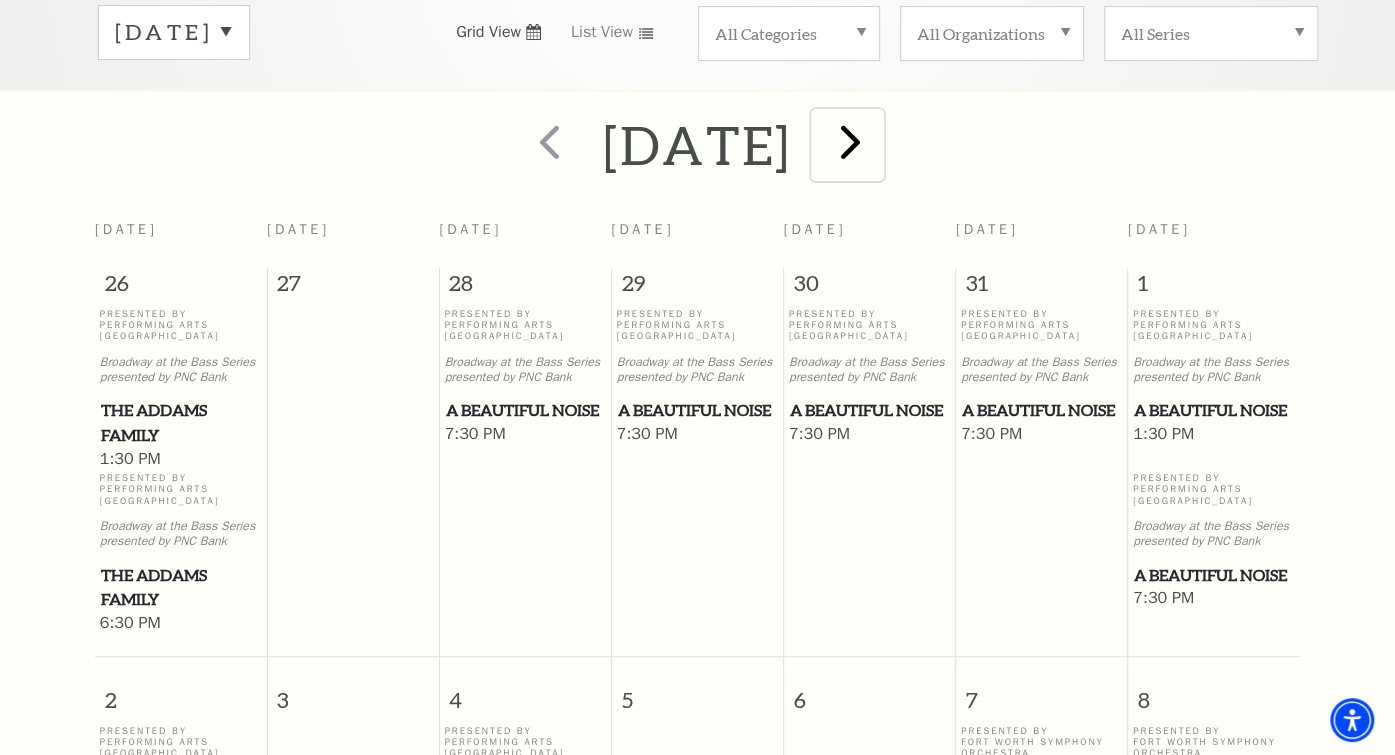 click at bounding box center (850, 141) 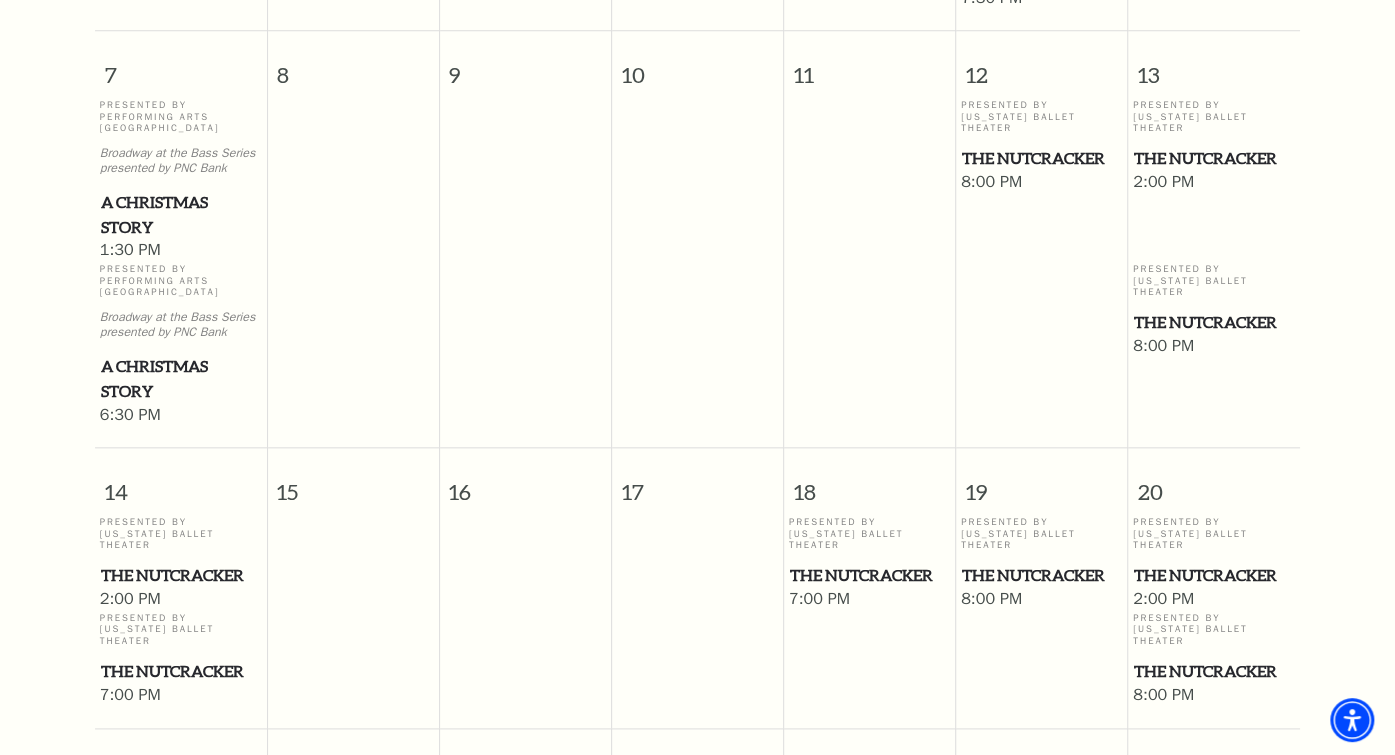 scroll, scrollTop: 972, scrollLeft: 0, axis: vertical 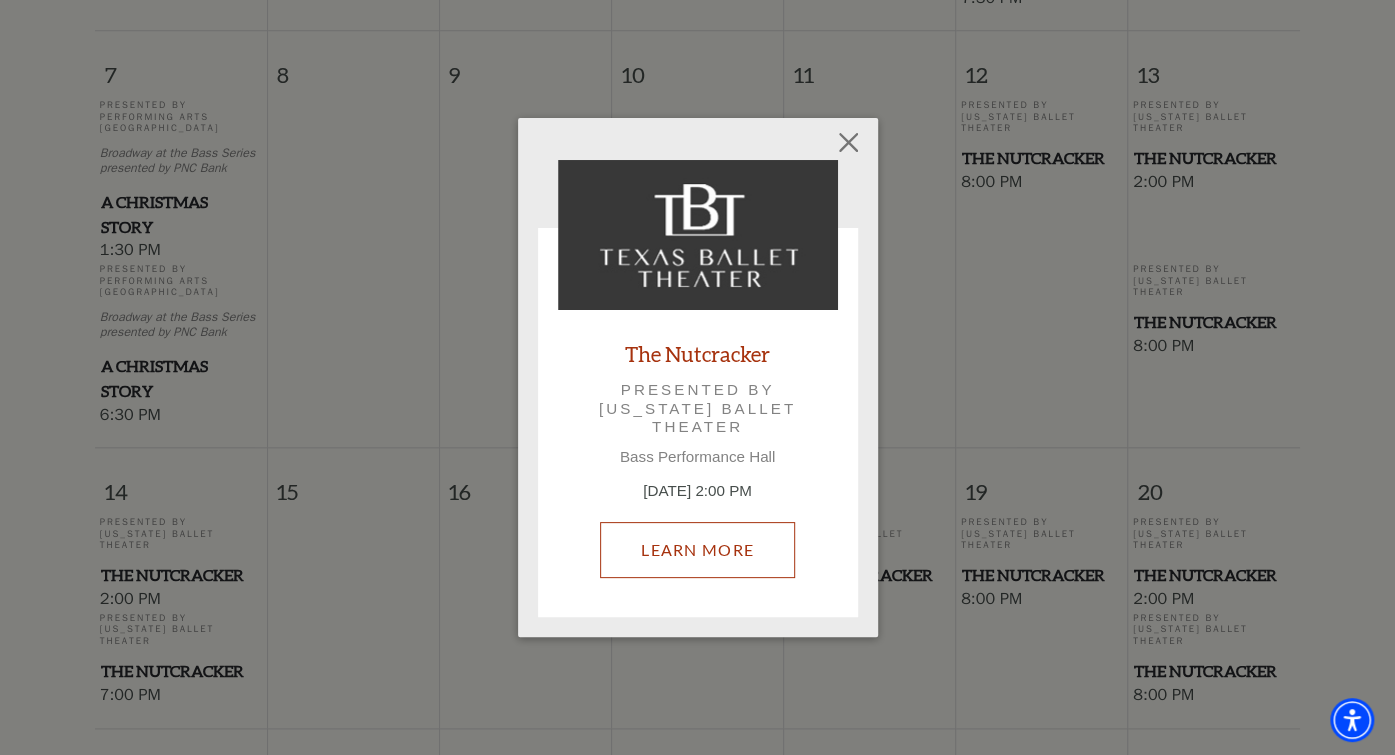 click on "Learn More" at bounding box center [697, 550] 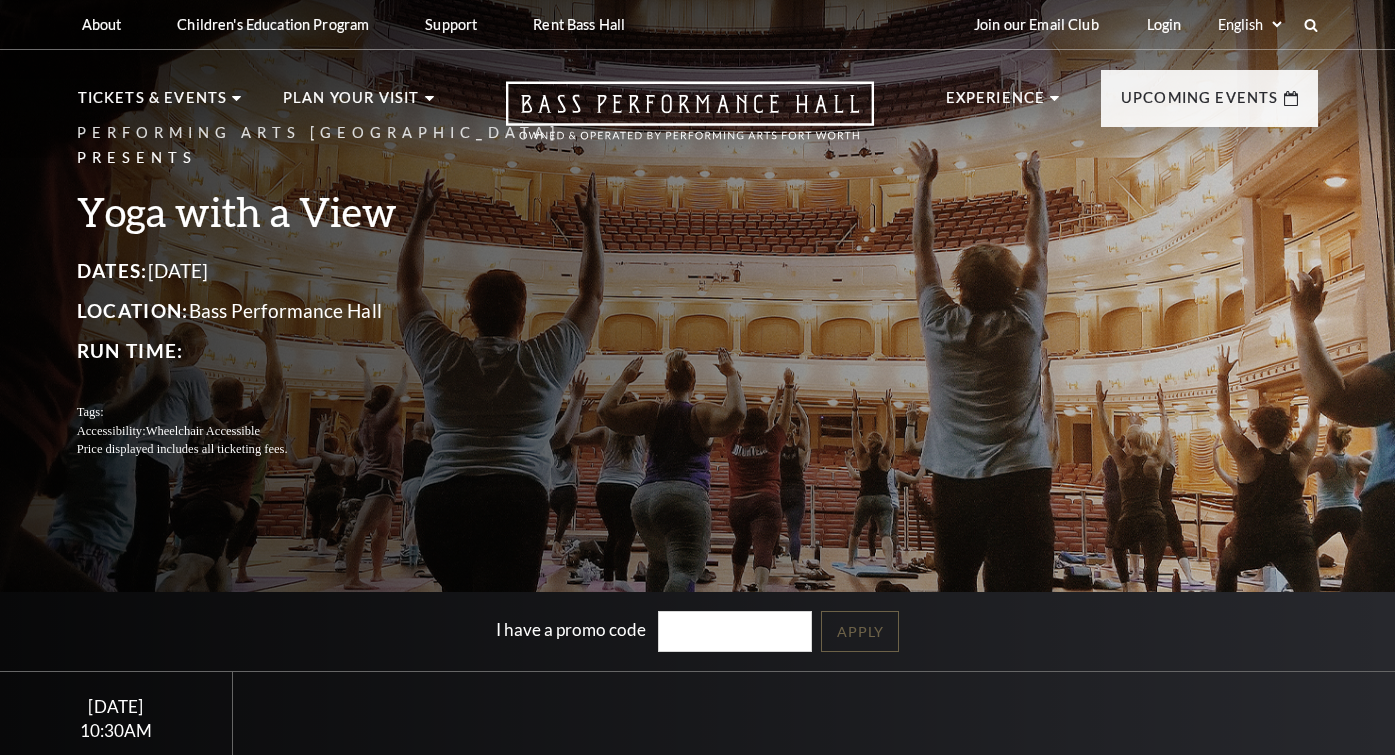 scroll, scrollTop: 0, scrollLeft: 0, axis: both 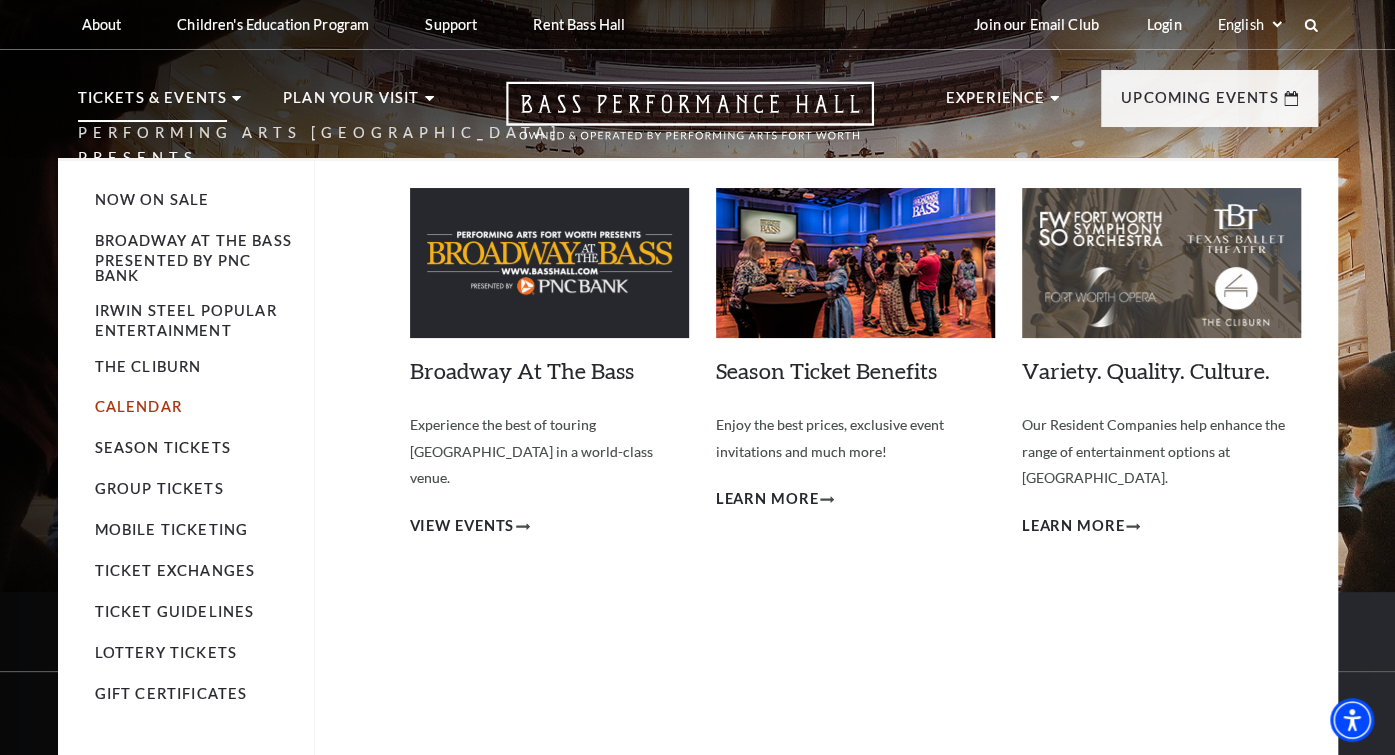 click on "Calendar" at bounding box center [138, 406] 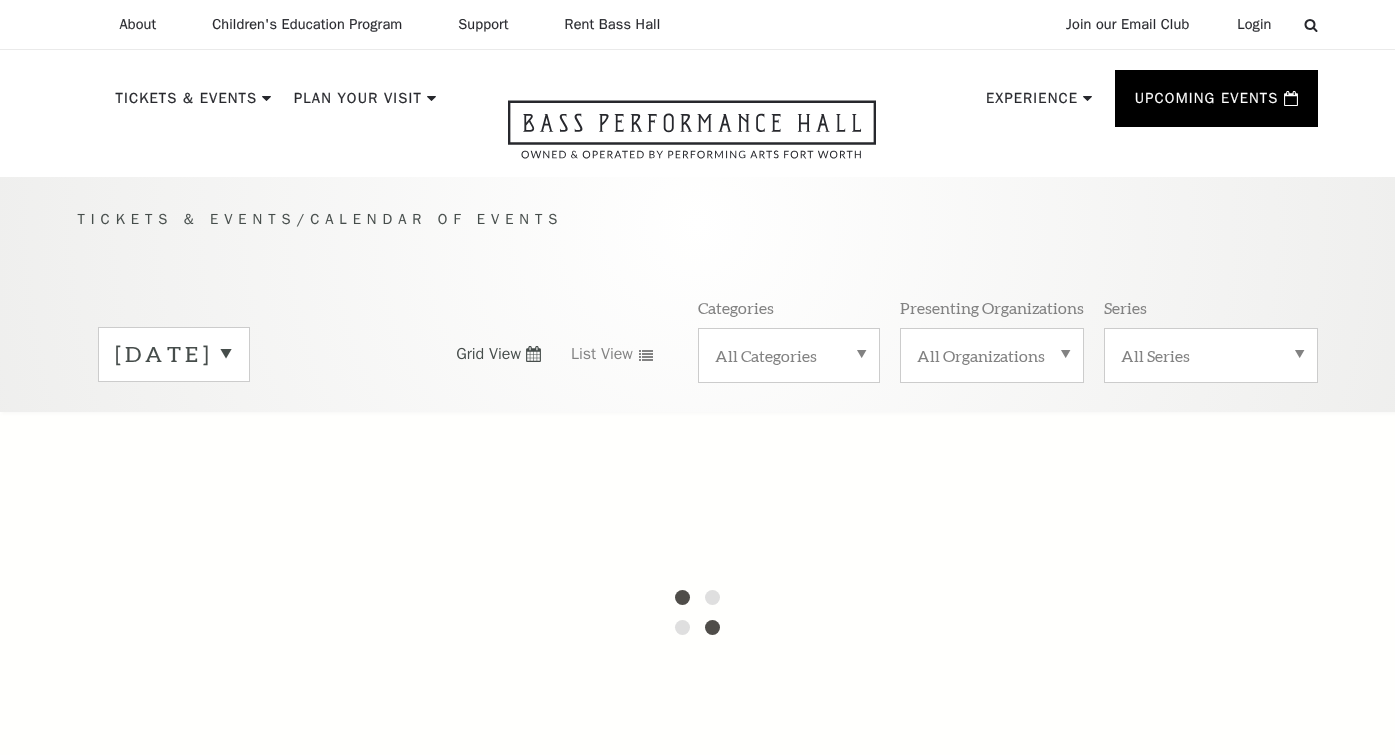 scroll, scrollTop: 104, scrollLeft: 0, axis: vertical 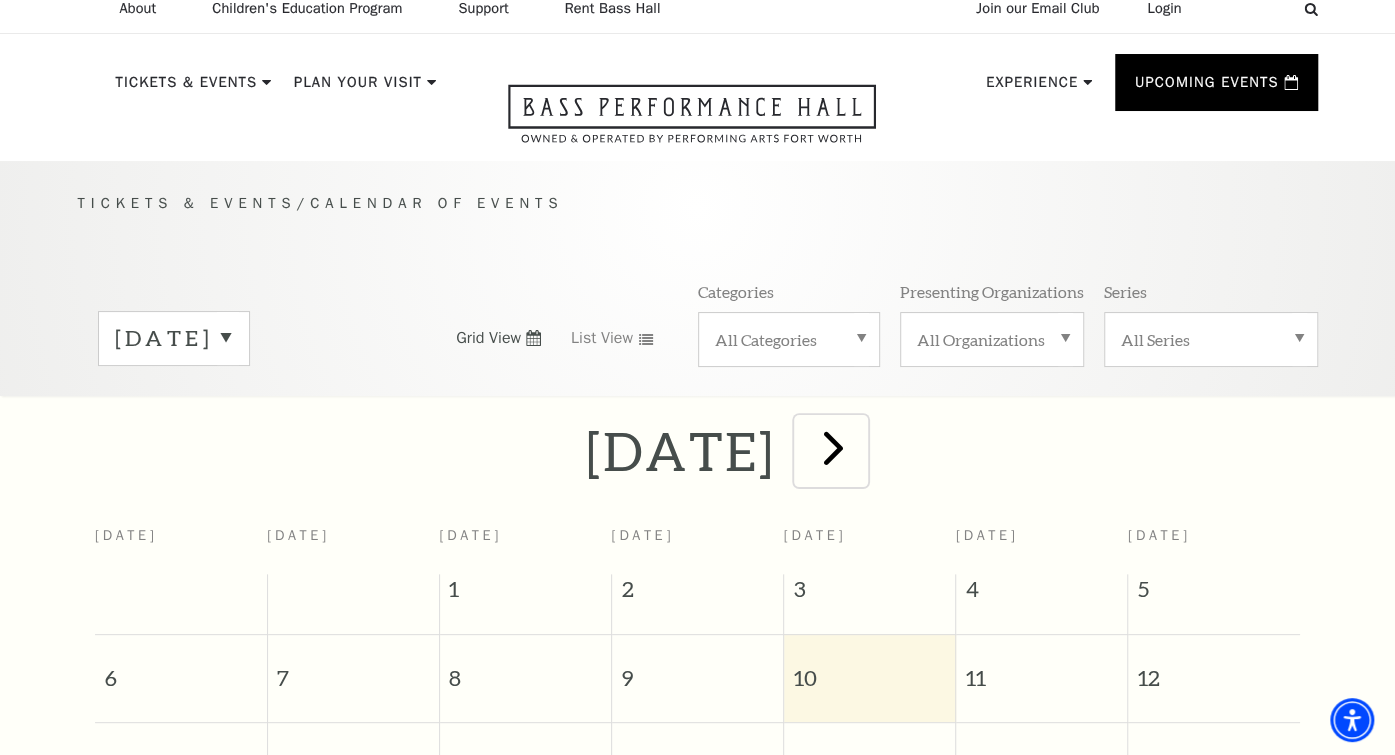 click at bounding box center (833, 447) 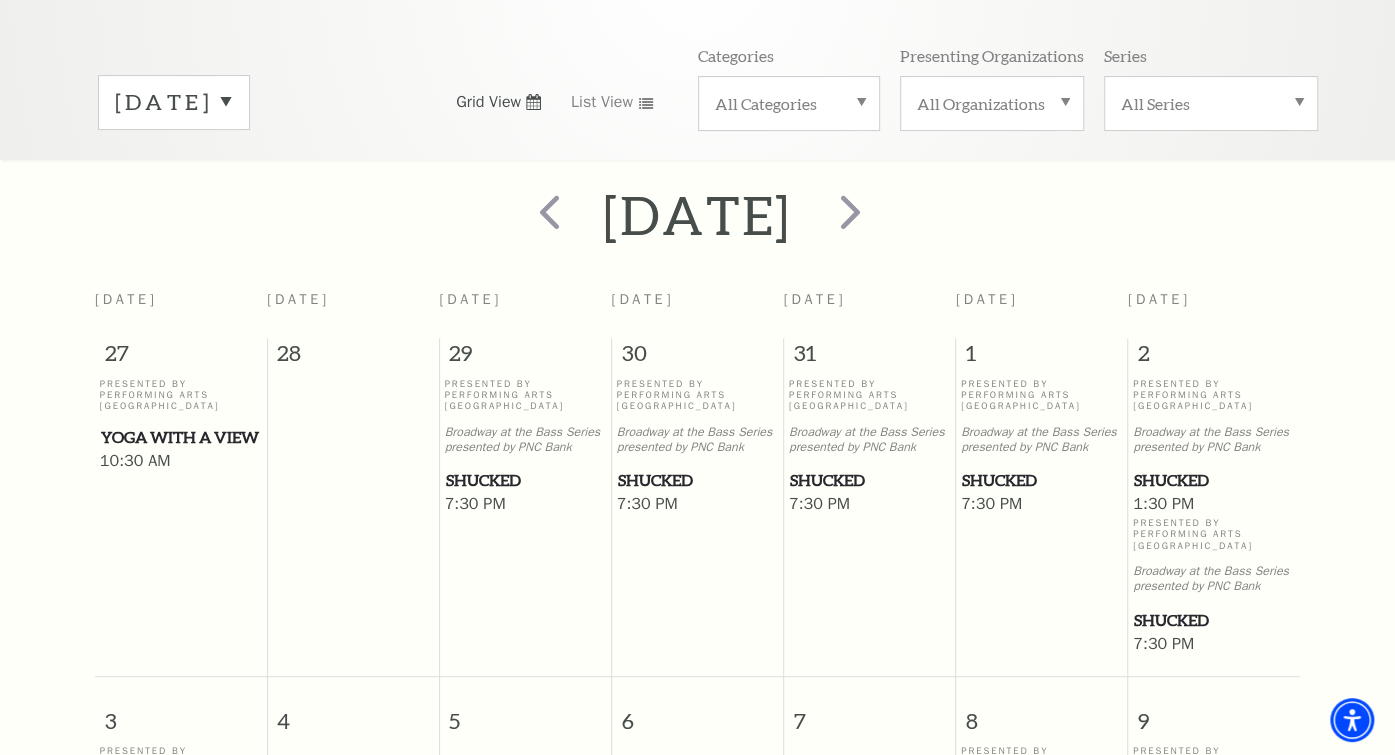 scroll, scrollTop: 248, scrollLeft: 0, axis: vertical 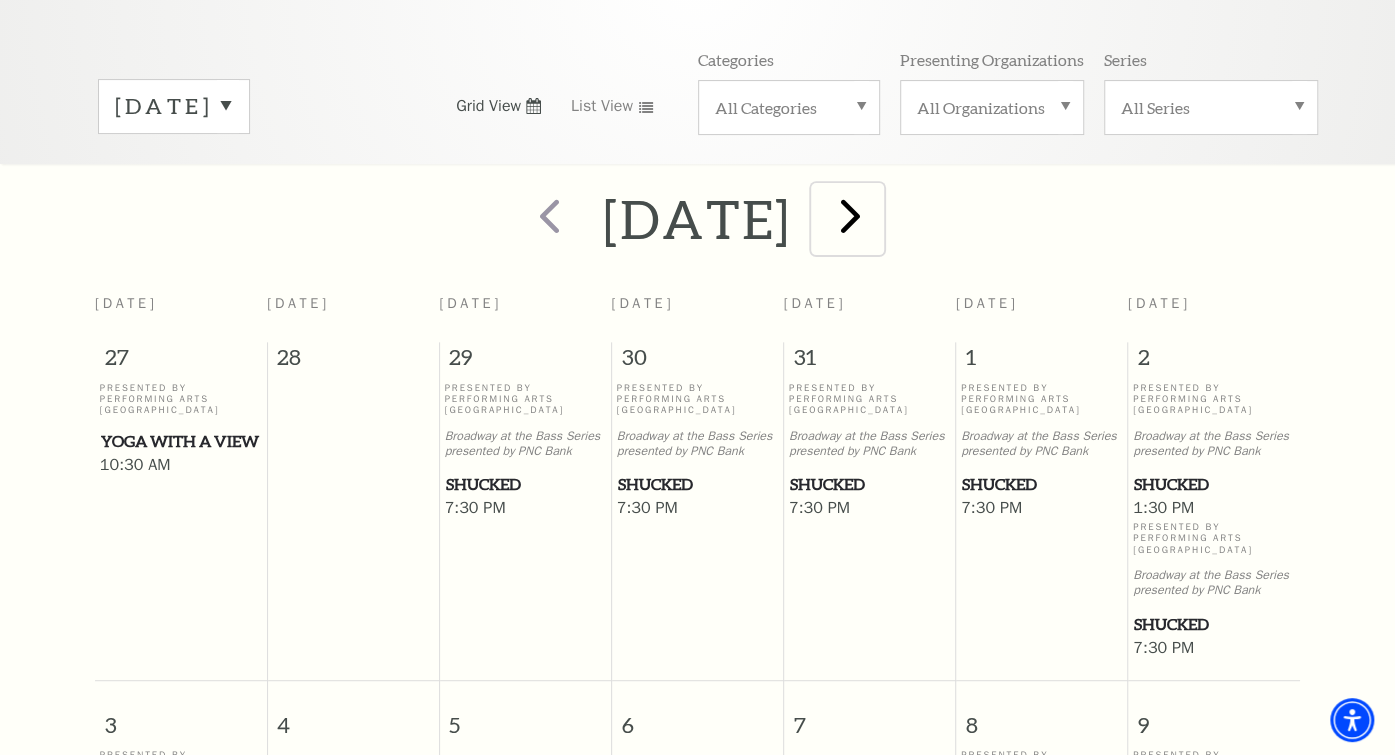 click at bounding box center (850, 215) 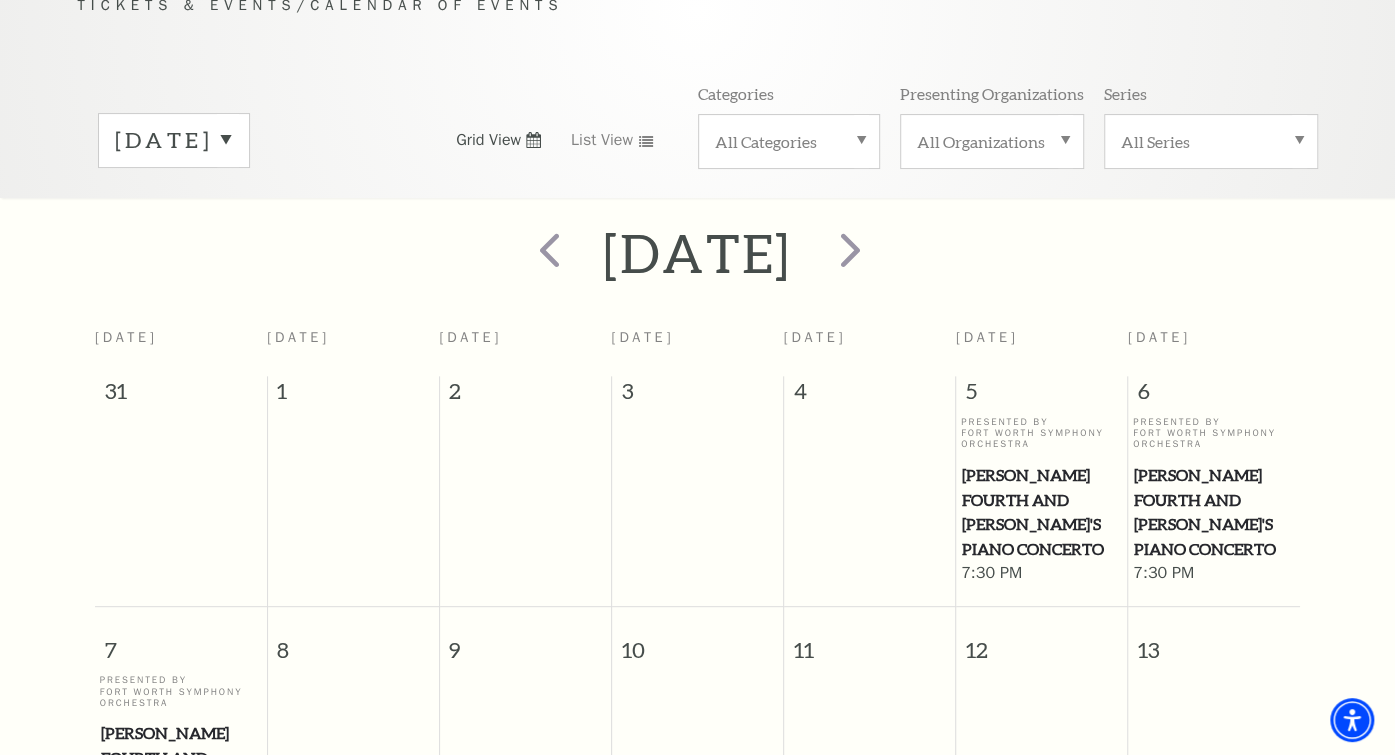 scroll, scrollTop: 208, scrollLeft: 0, axis: vertical 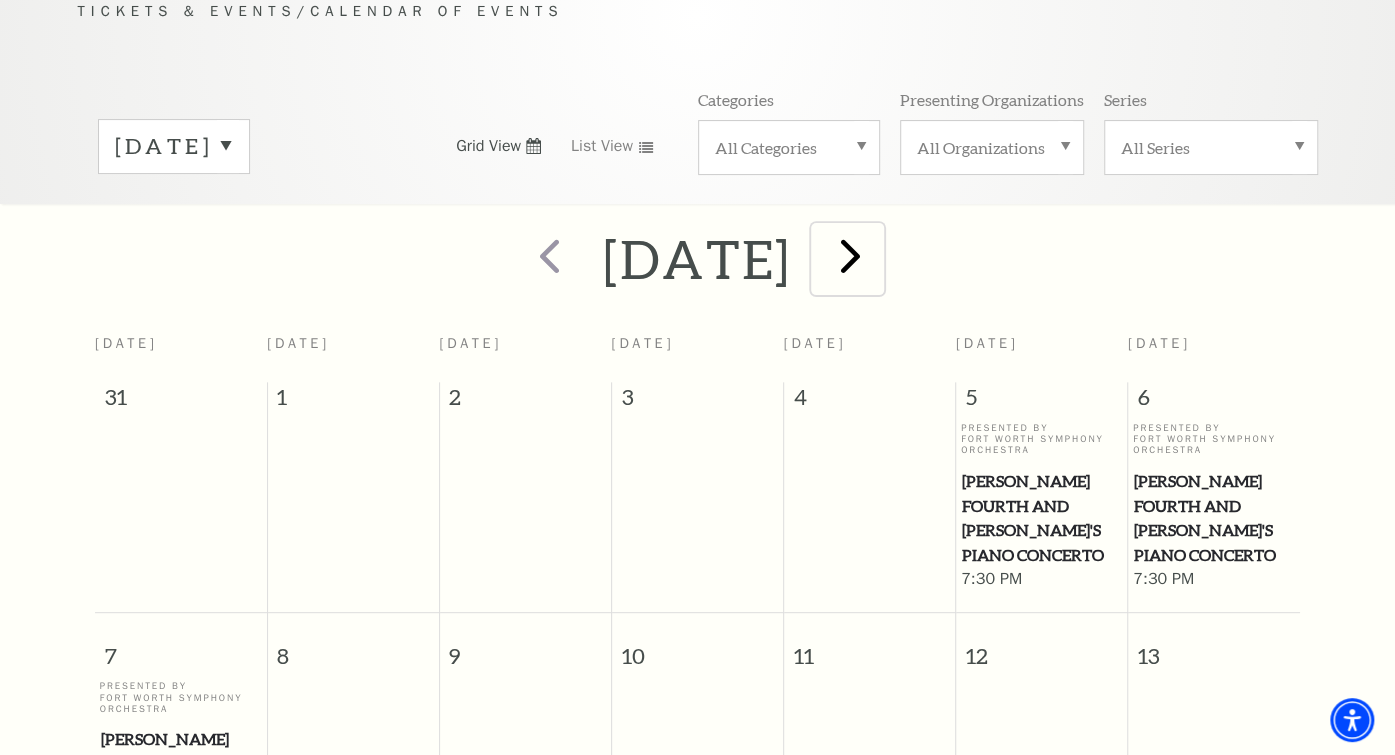 click at bounding box center (850, 255) 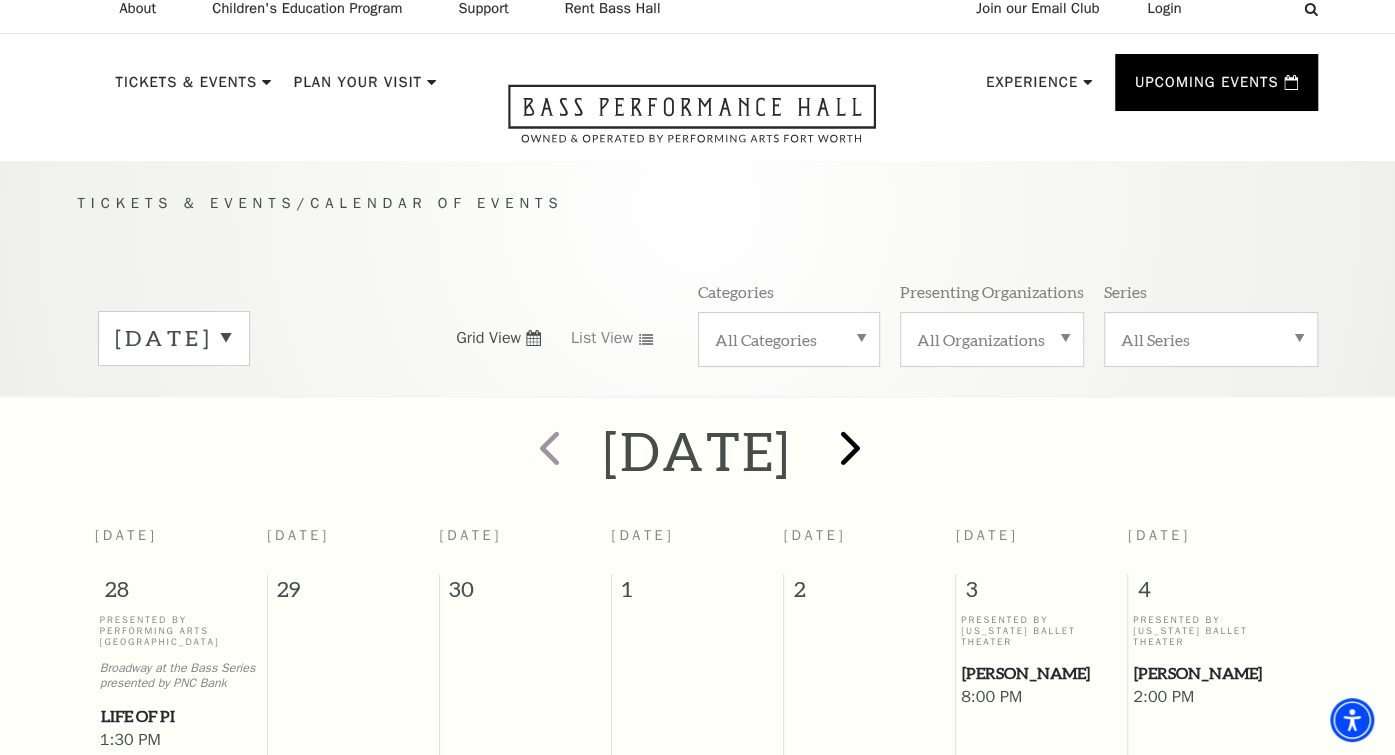 scroll, scrollTop: 0, scrollLeft: 0, axis: both 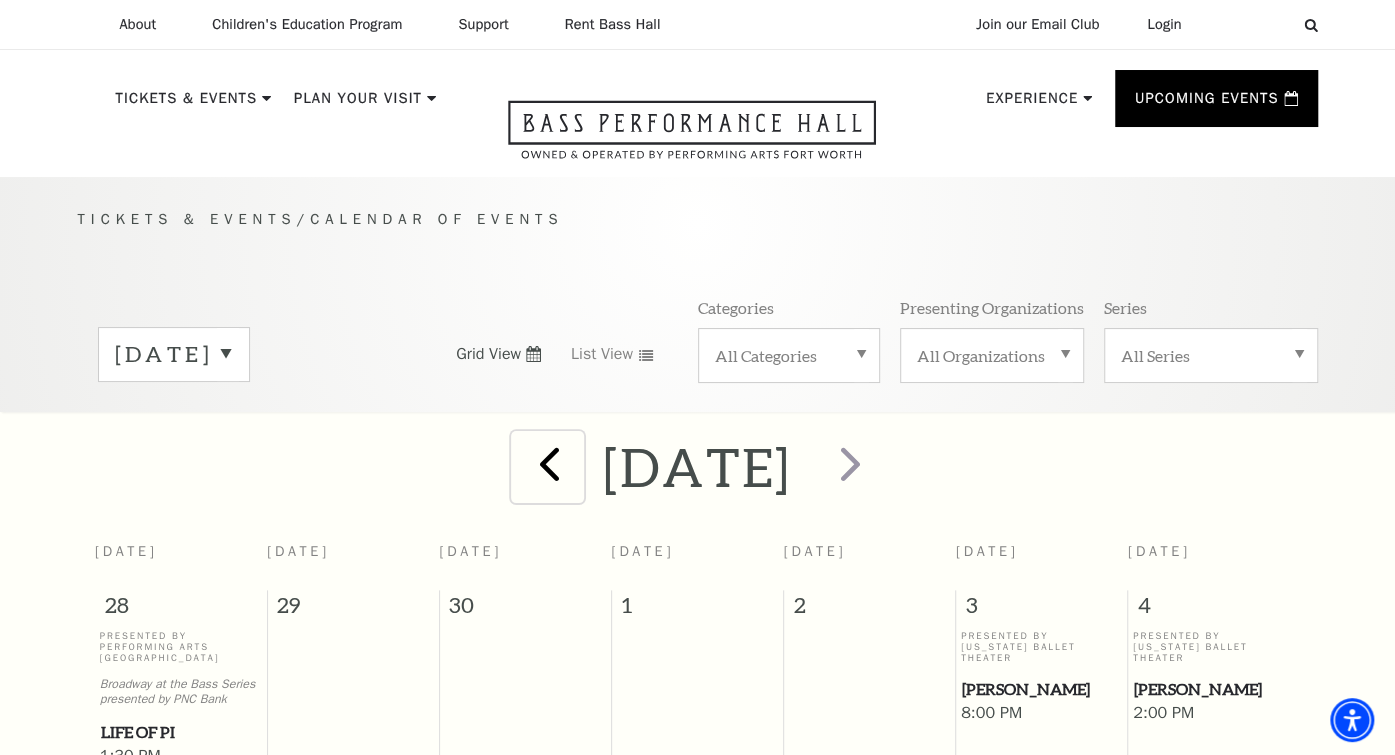 click at bounding box center [549, 463] 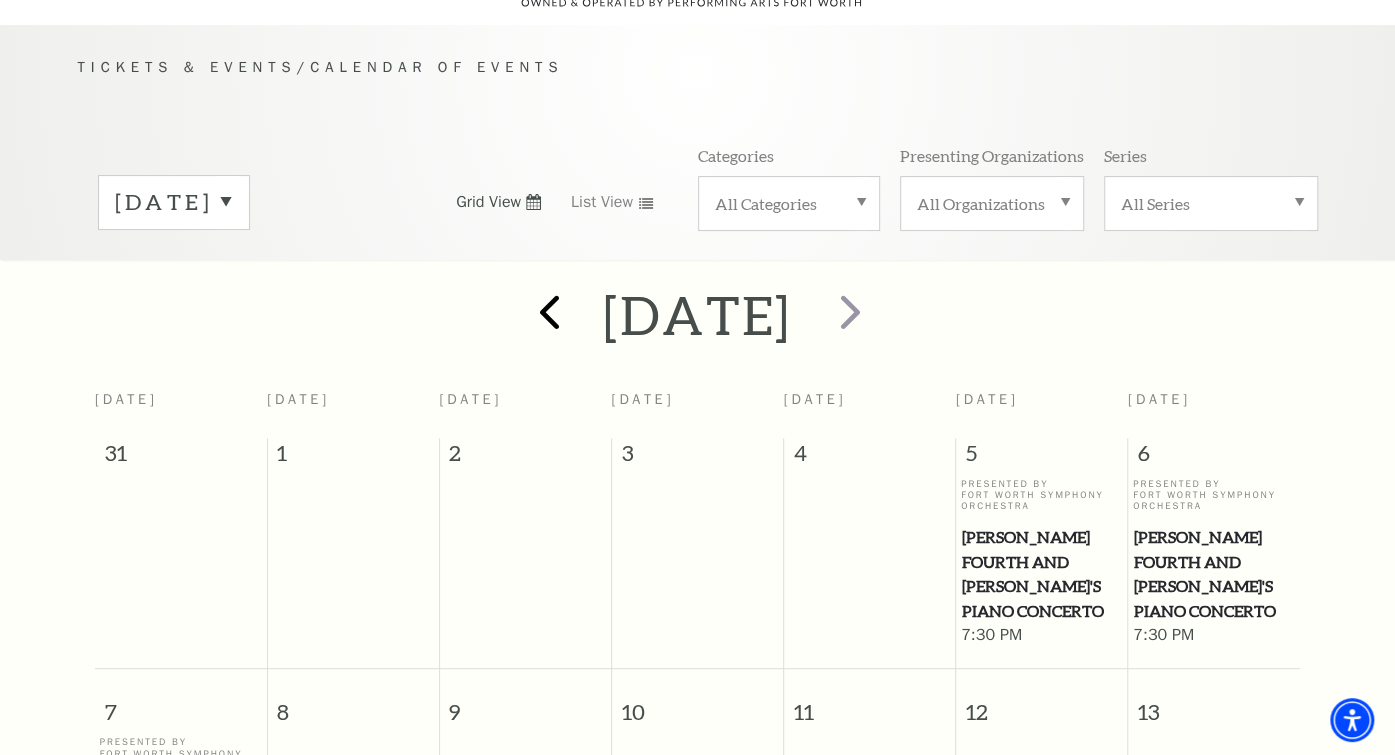 scroll, scrollTop: 176, scrollLeft: 0, axis: vertical 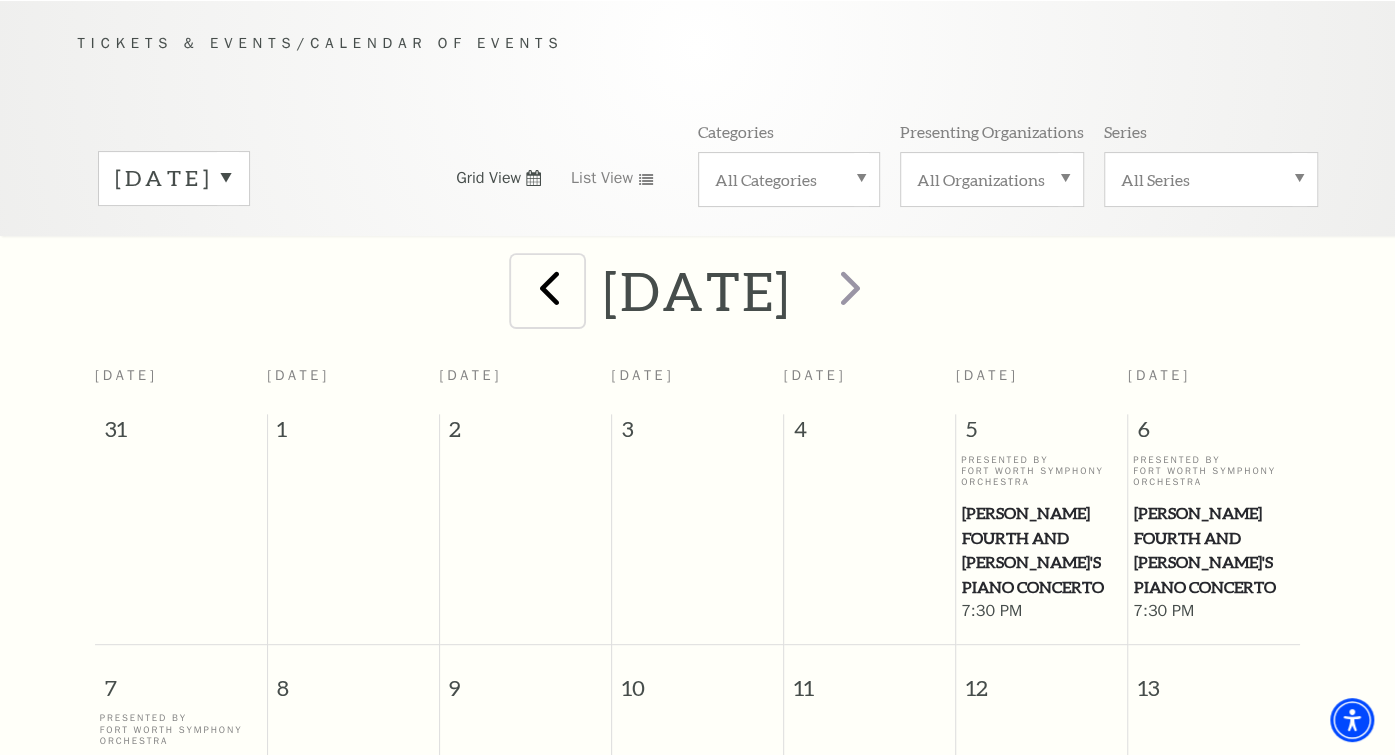 click at bounding box center (549, 287) 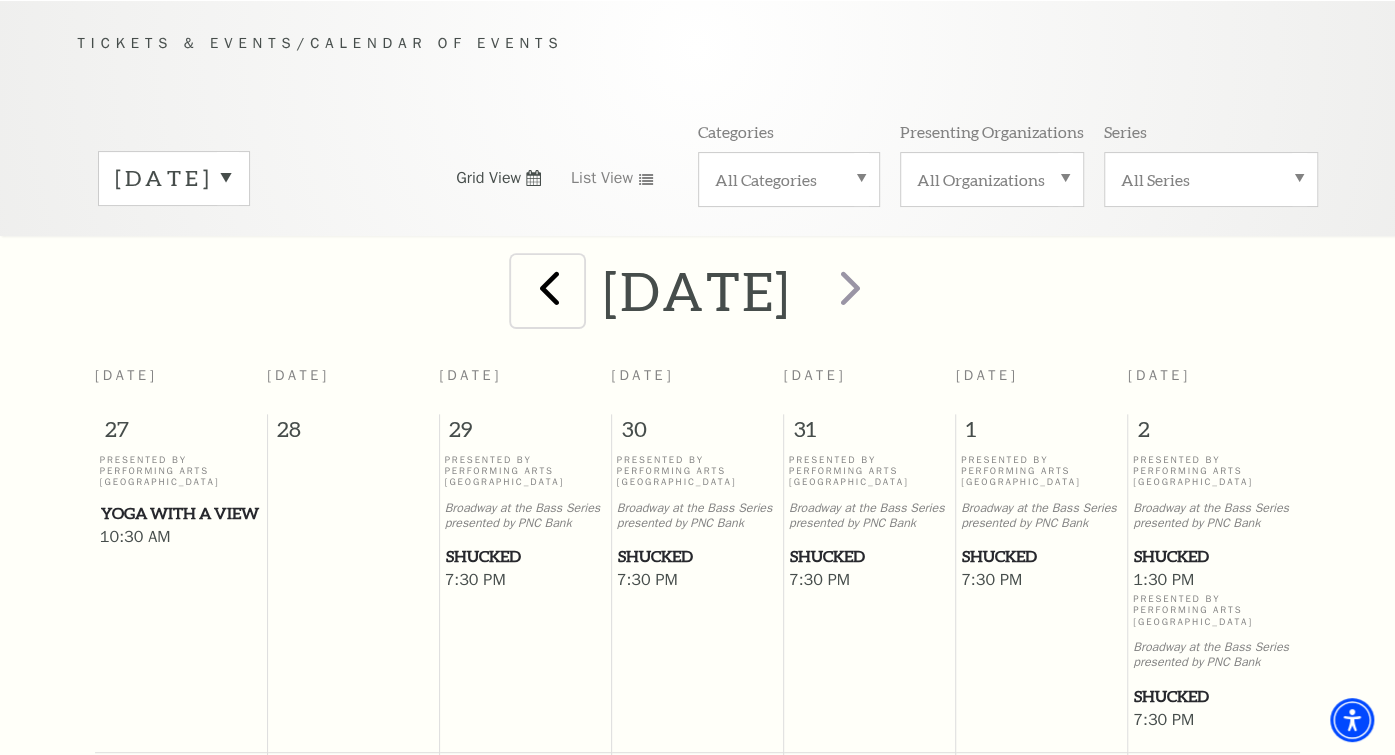 click at bounding box center (549, 287) 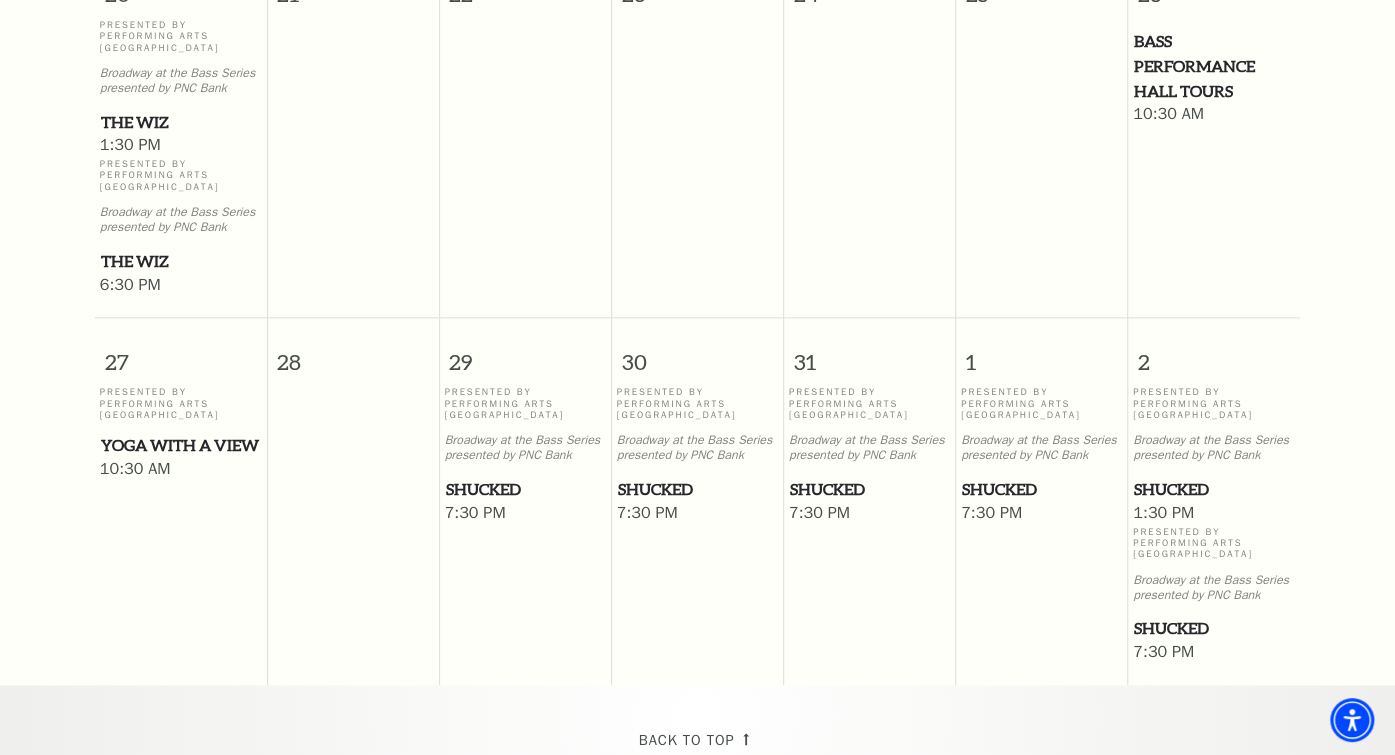 scroll, scrollTop: 1158, scrollLeft: 0, axis: vertical 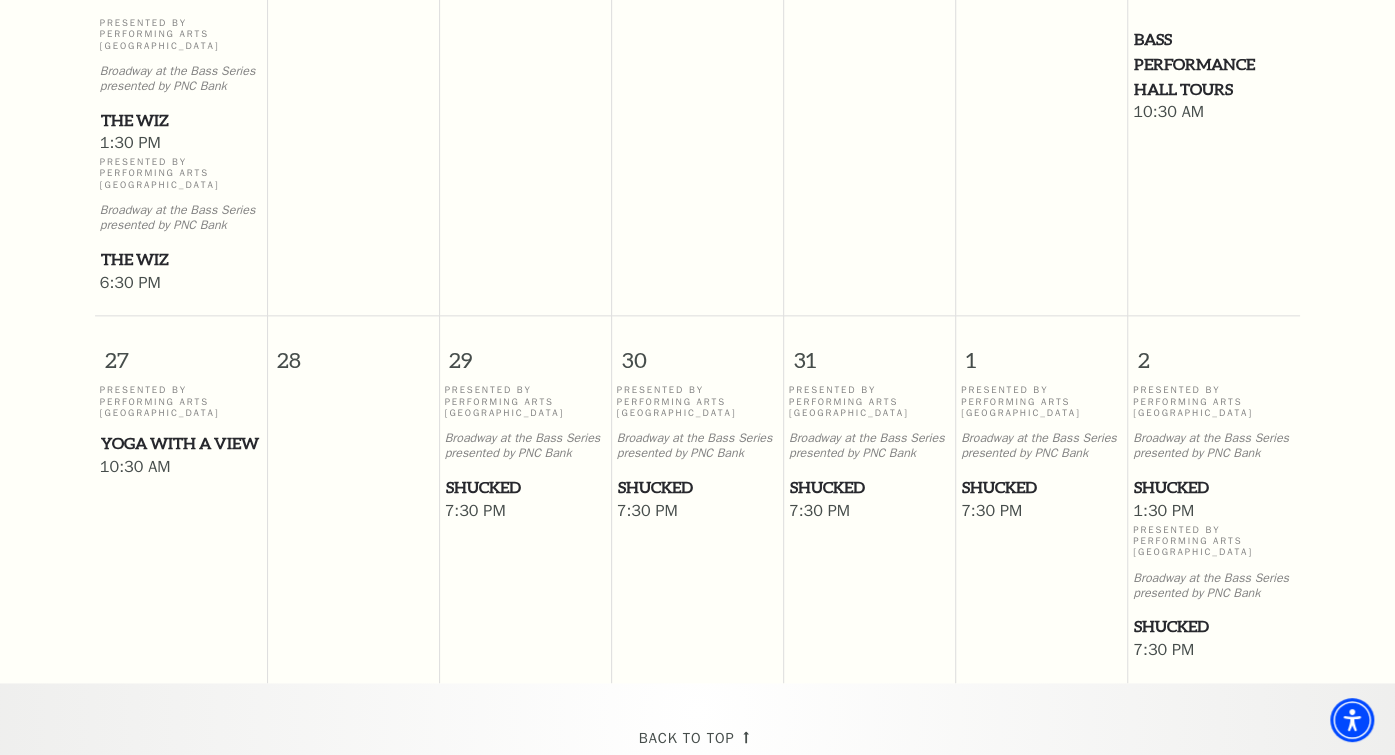click on "Yoga with a View" at bounding box center [181, 443] 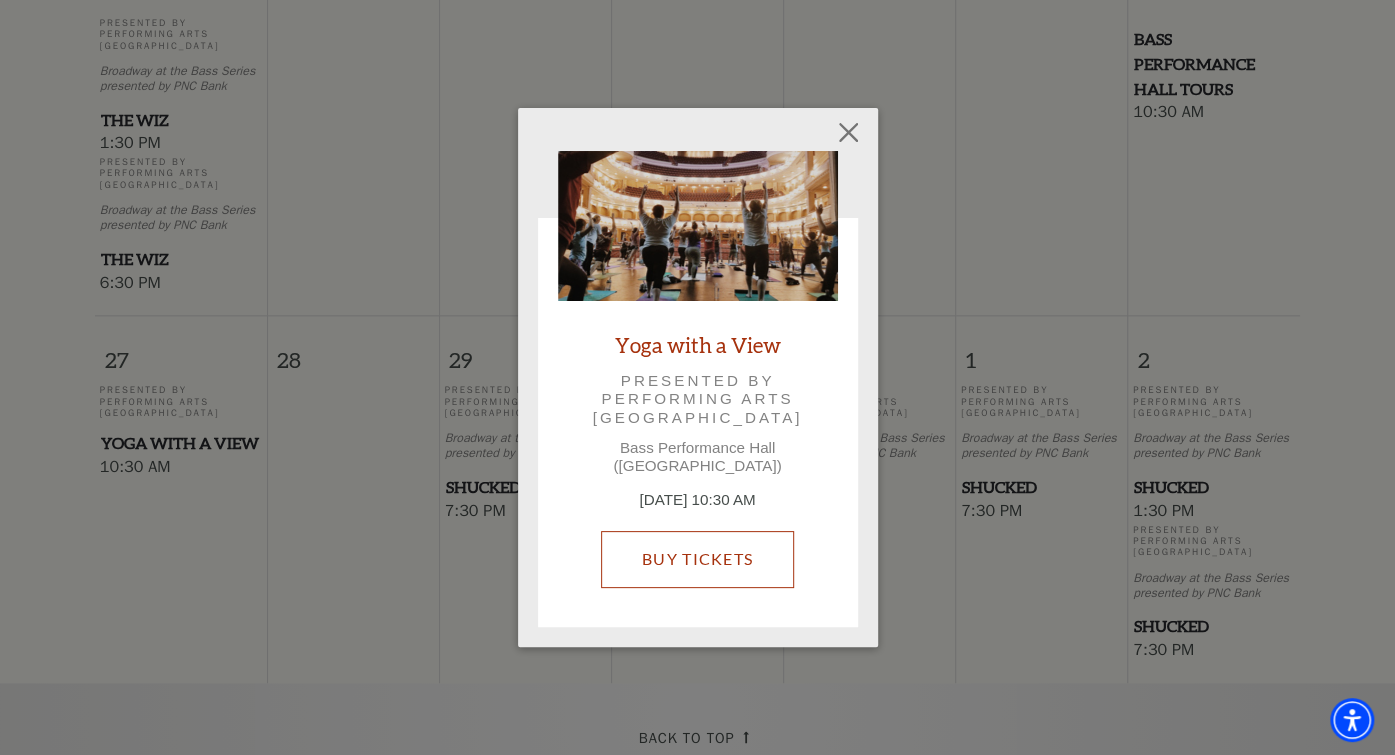 click on "Buy Tickets" at bounding box center [697, 559] 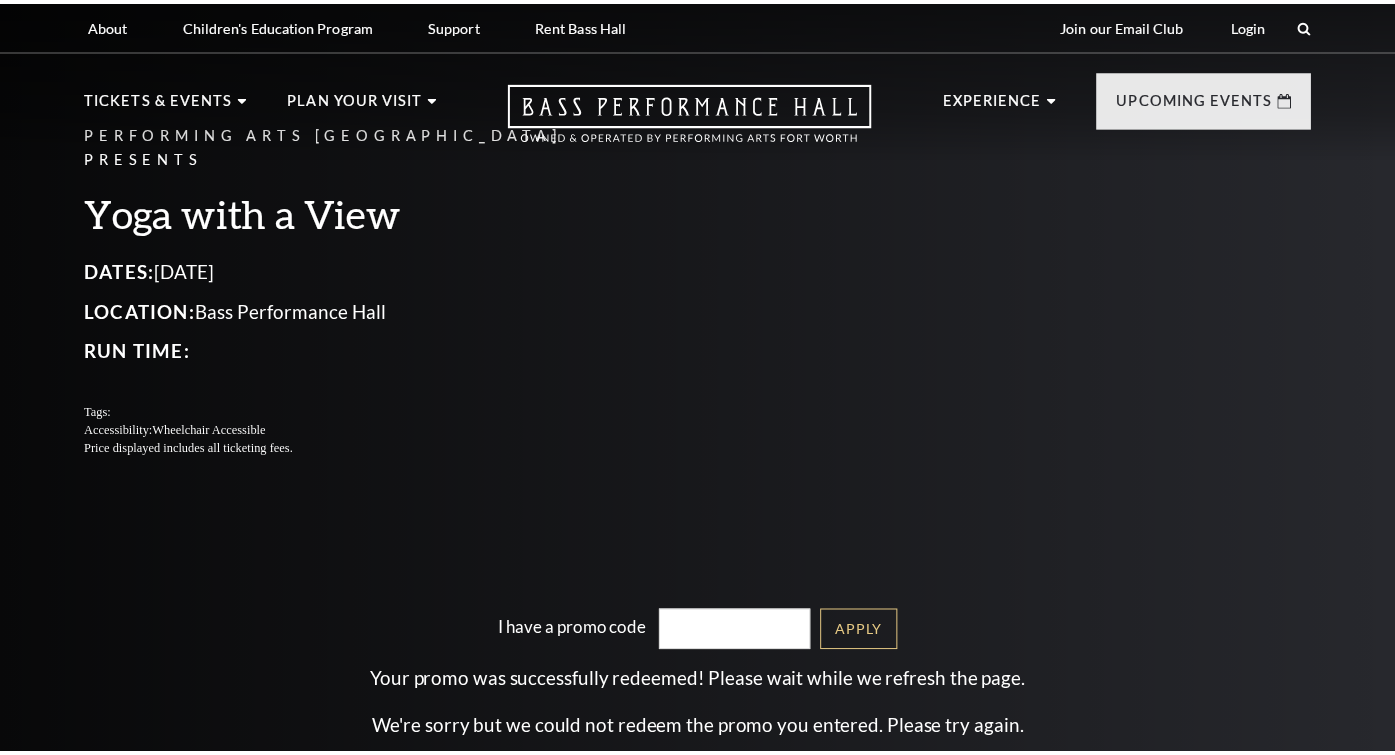 scroll, scrollTop: 0, scrollLeft: 0, axis: both 